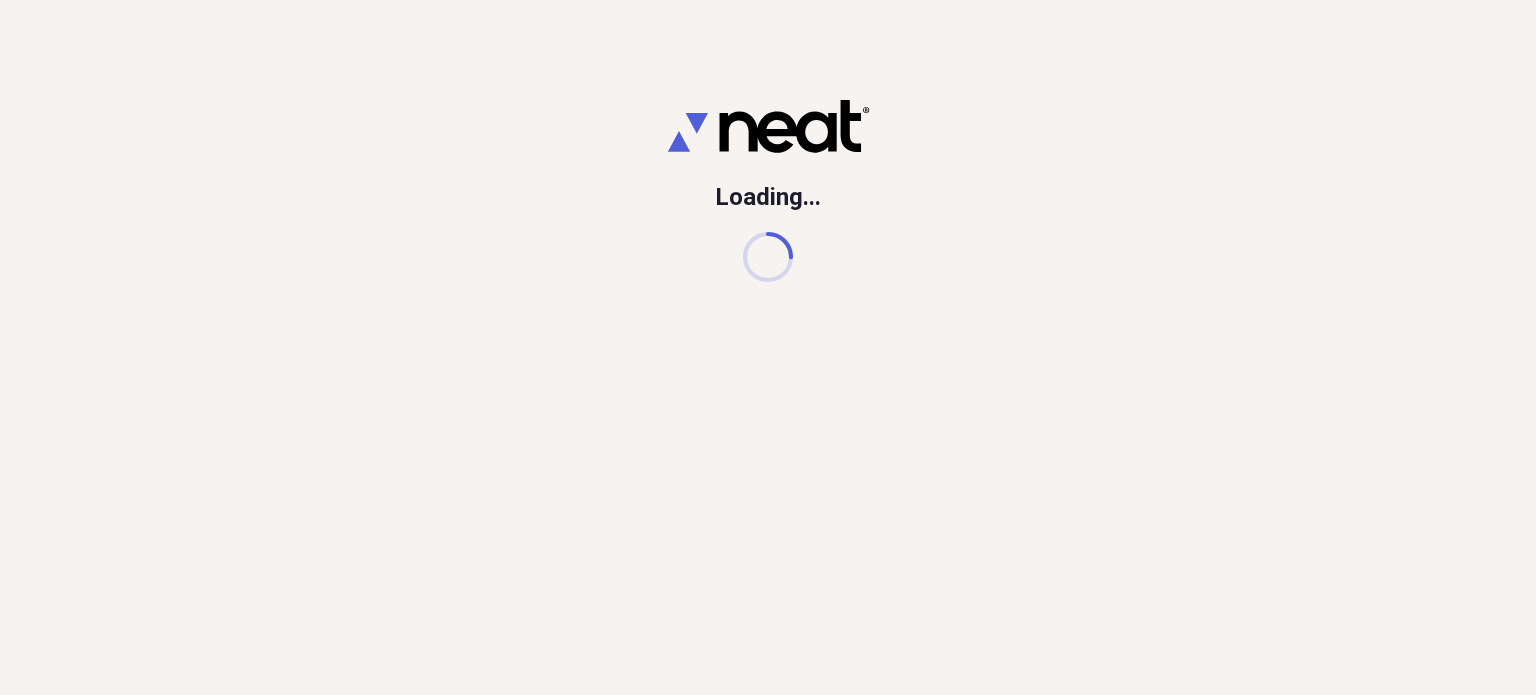 scroll, scrollTop: 0, scrollLeft: 0, axis: both 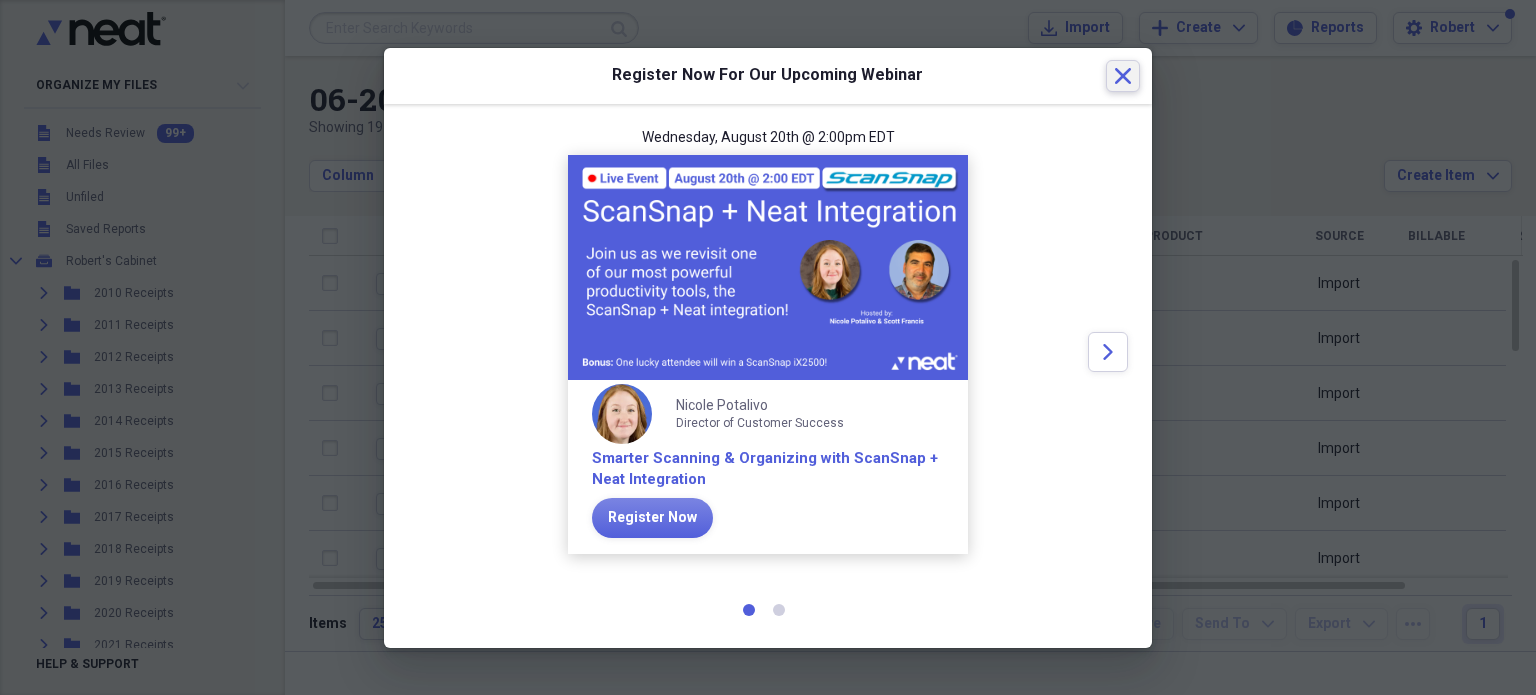 click 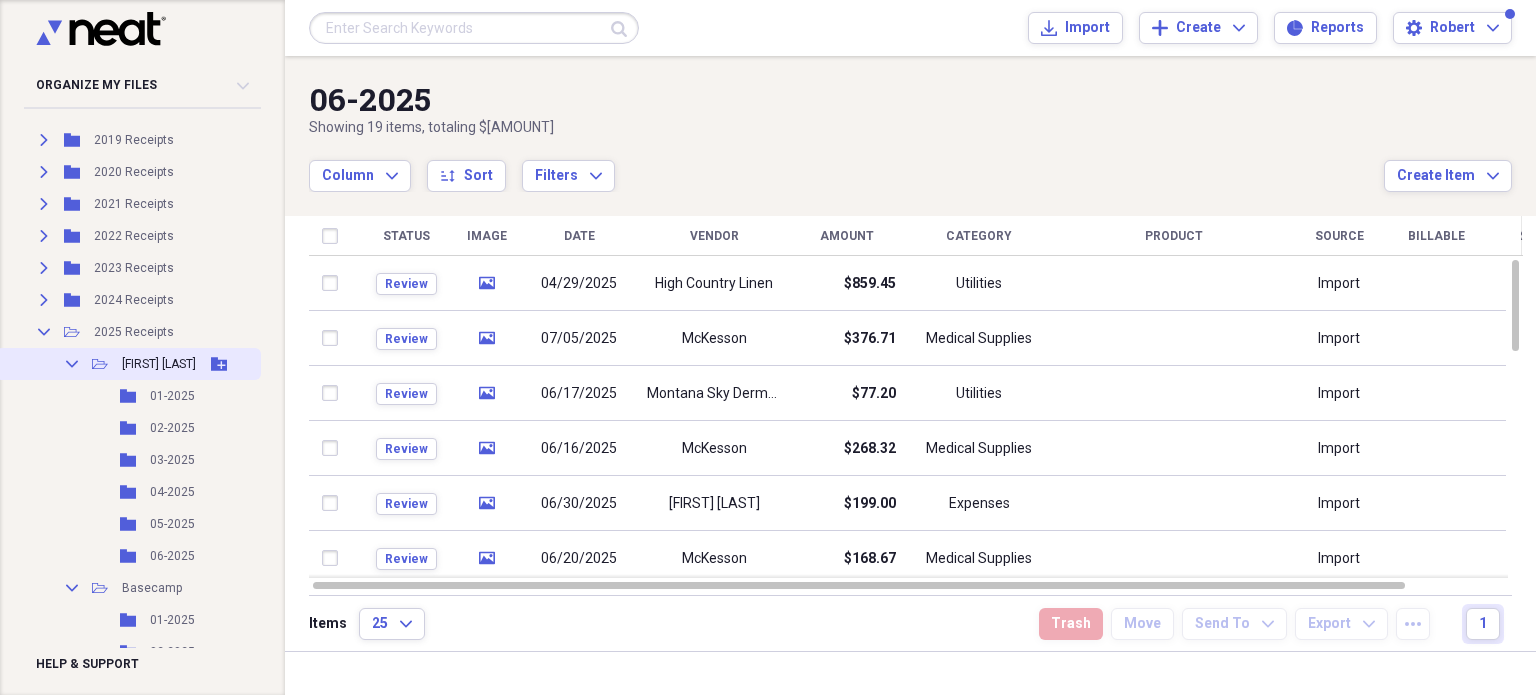 scroll, scrollTop: 450, scrollLeft: 0, axis: vertical 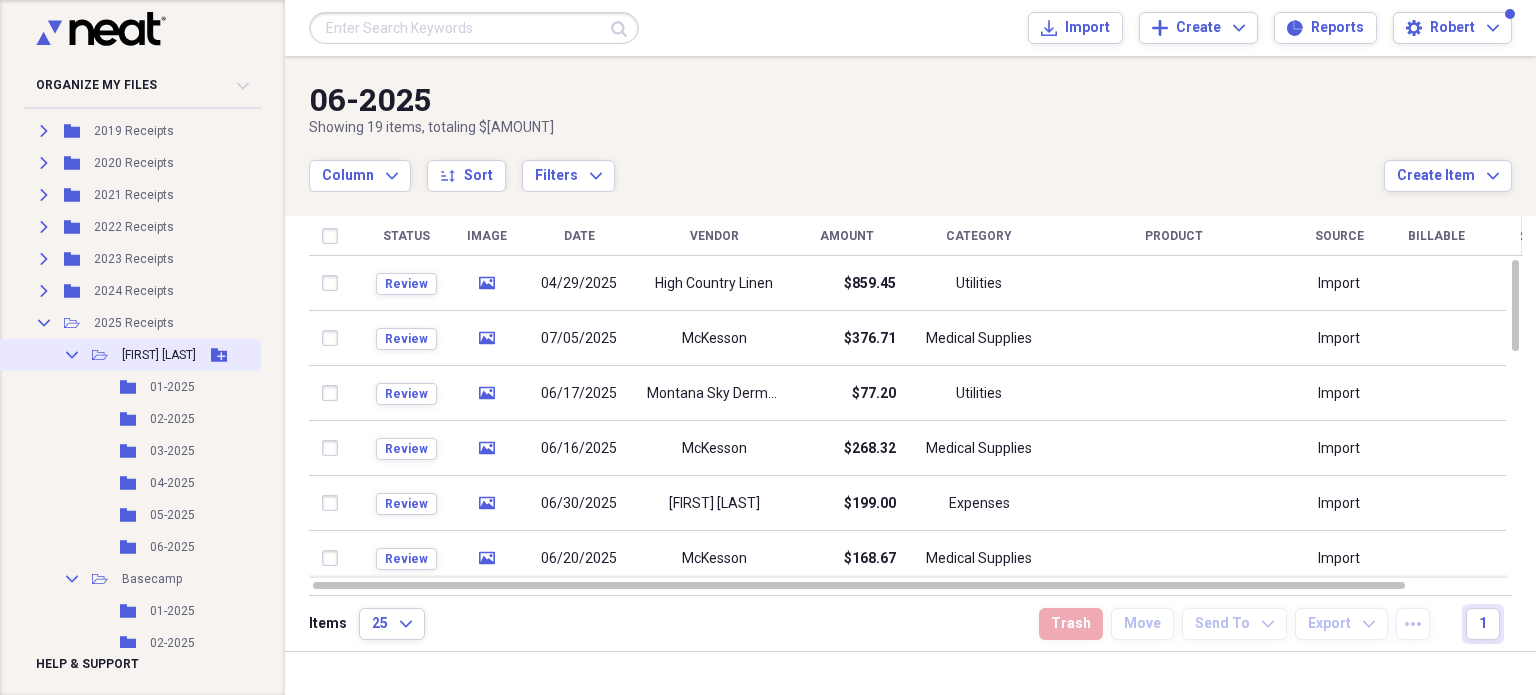click on "Add Folder" 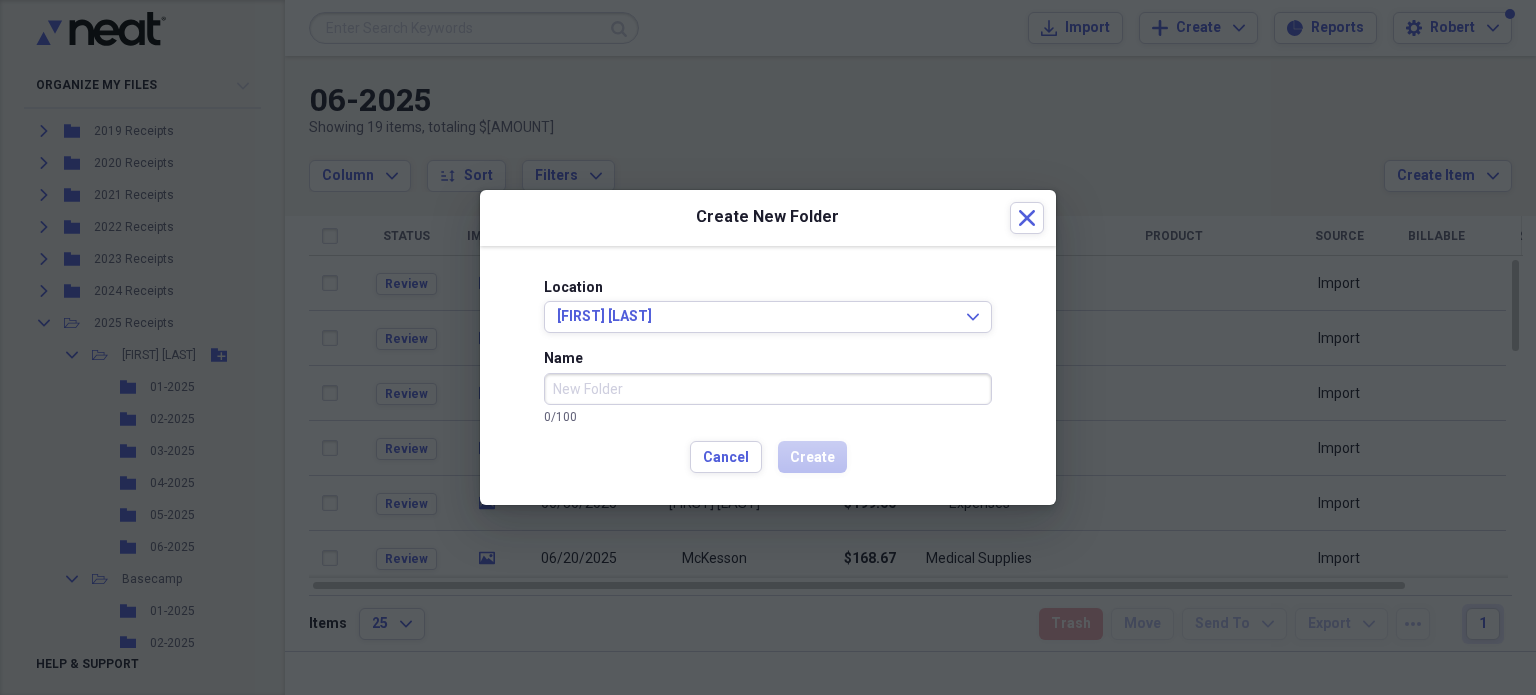 click on "Name" at bounding box center (768, 389) 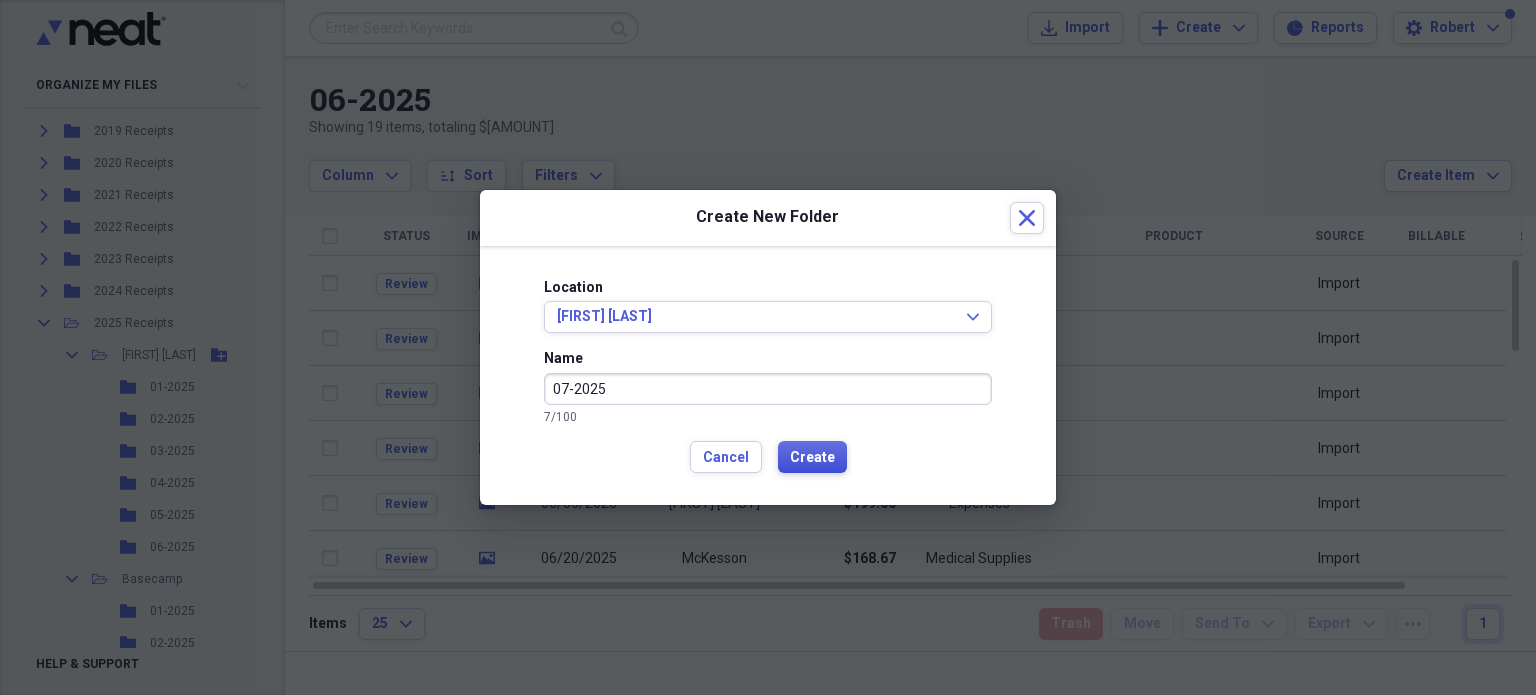 type on "07-2025" 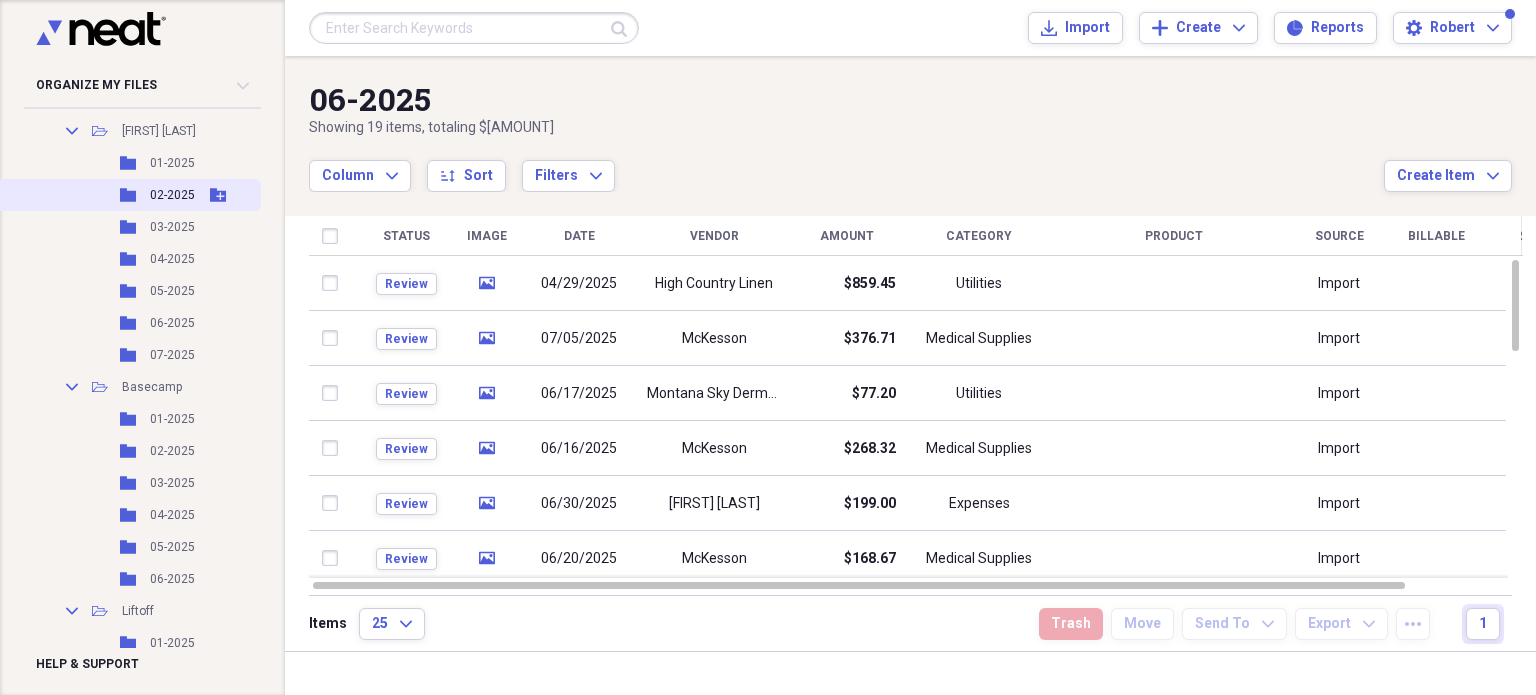 scroll, scrollTop: 675, scrollLeft: 0, axis: vertical 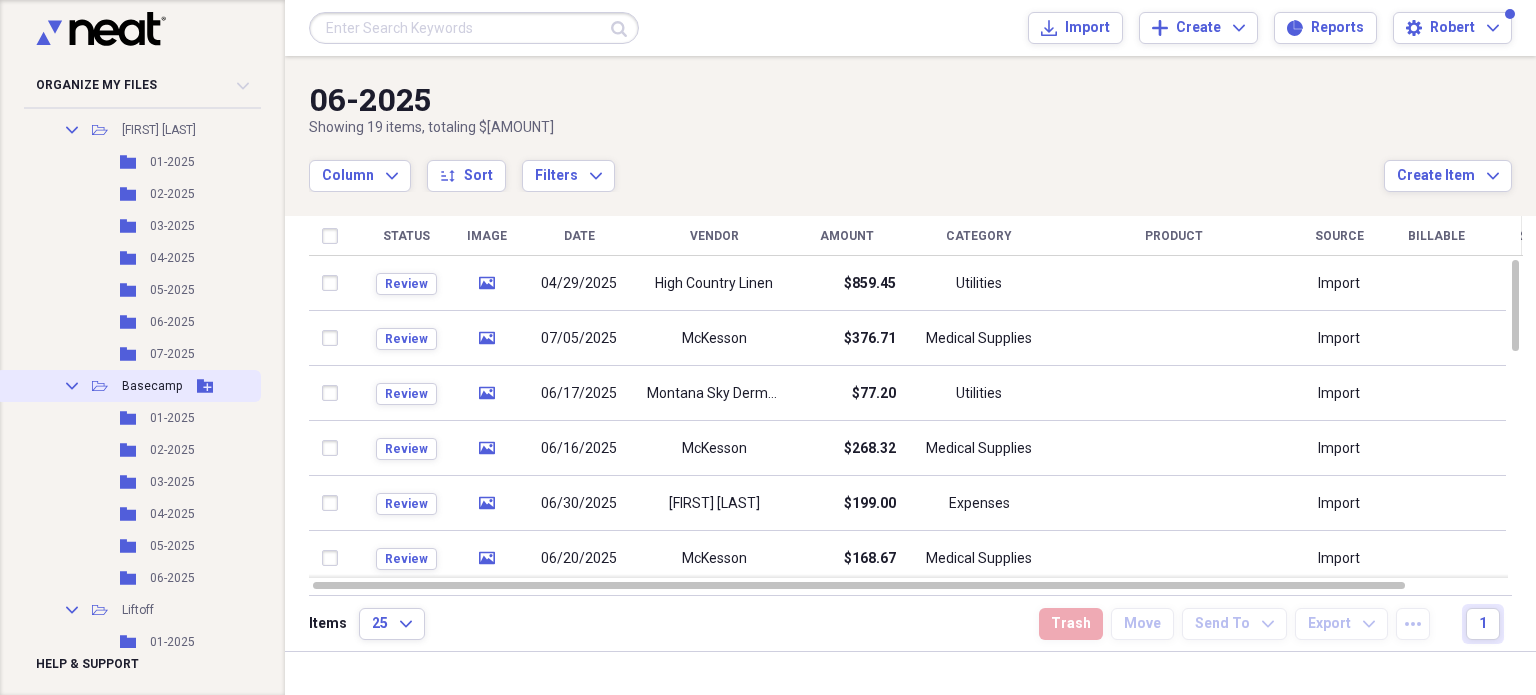click 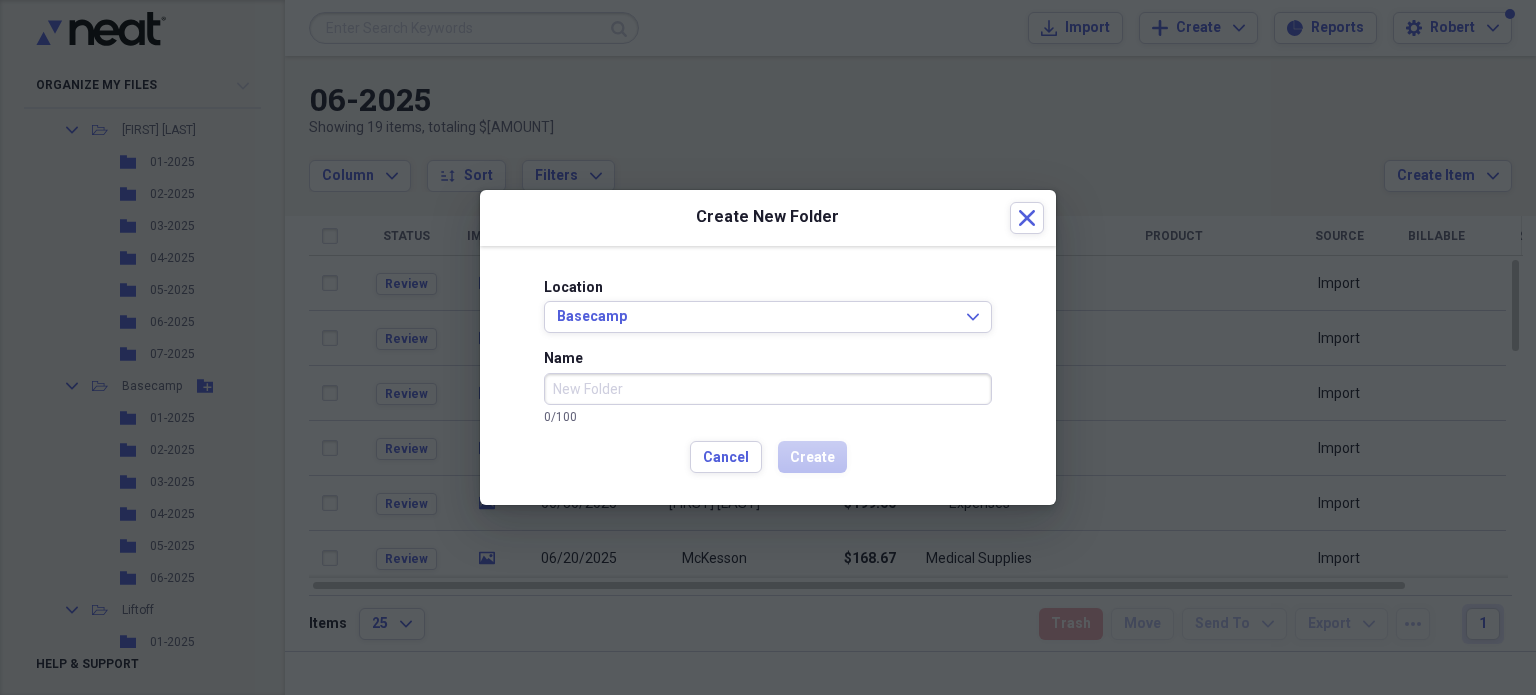 click on "Name" at bounding box center (768, 389) 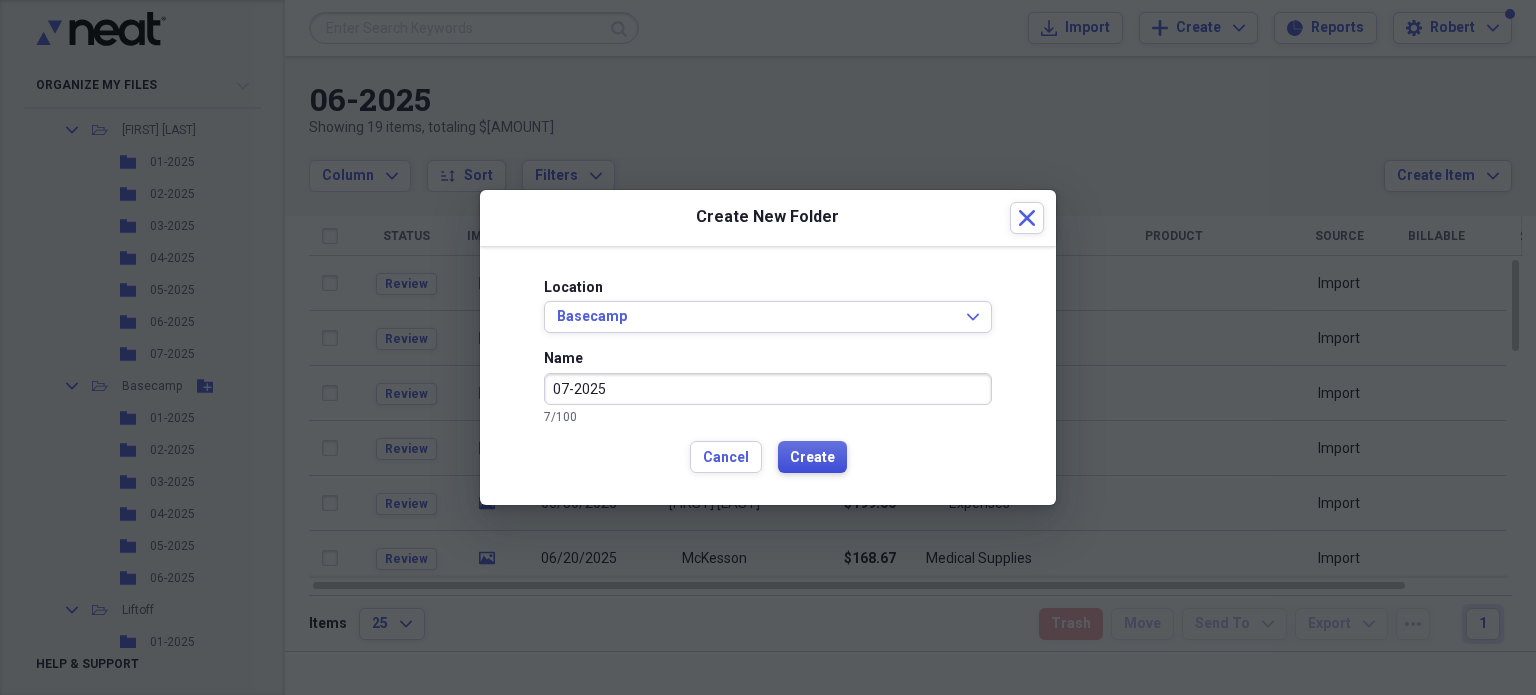 type on "07-2025" 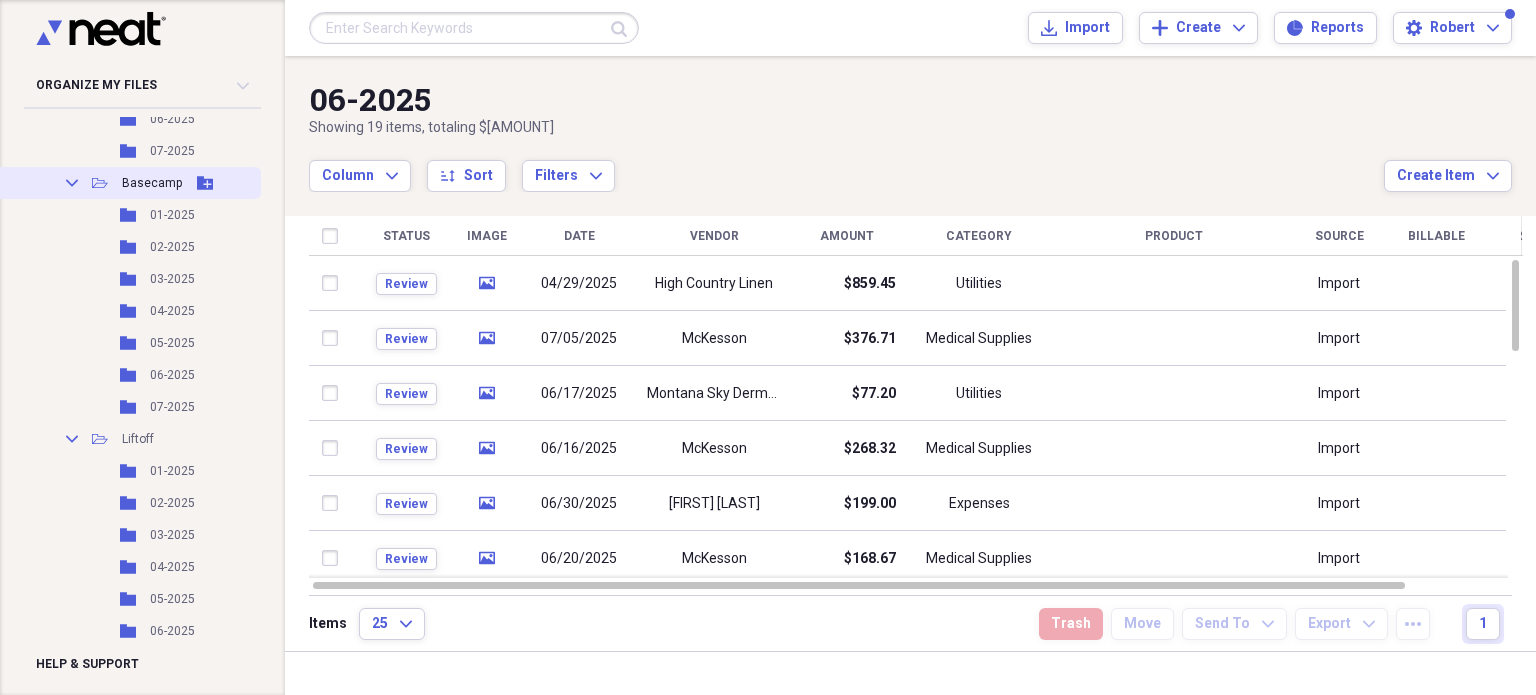 scroll, scrollTop: 924, scrollLeft: 0, axis: vertical 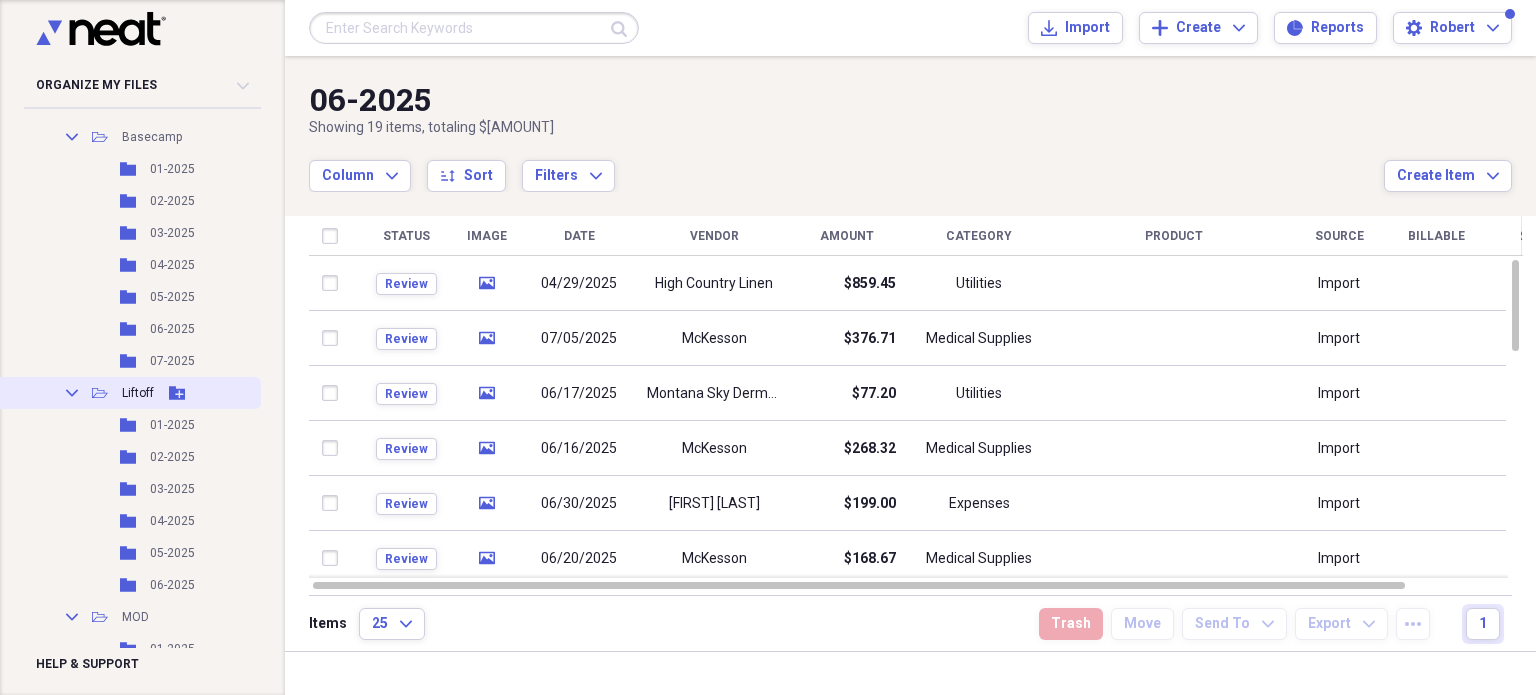 click 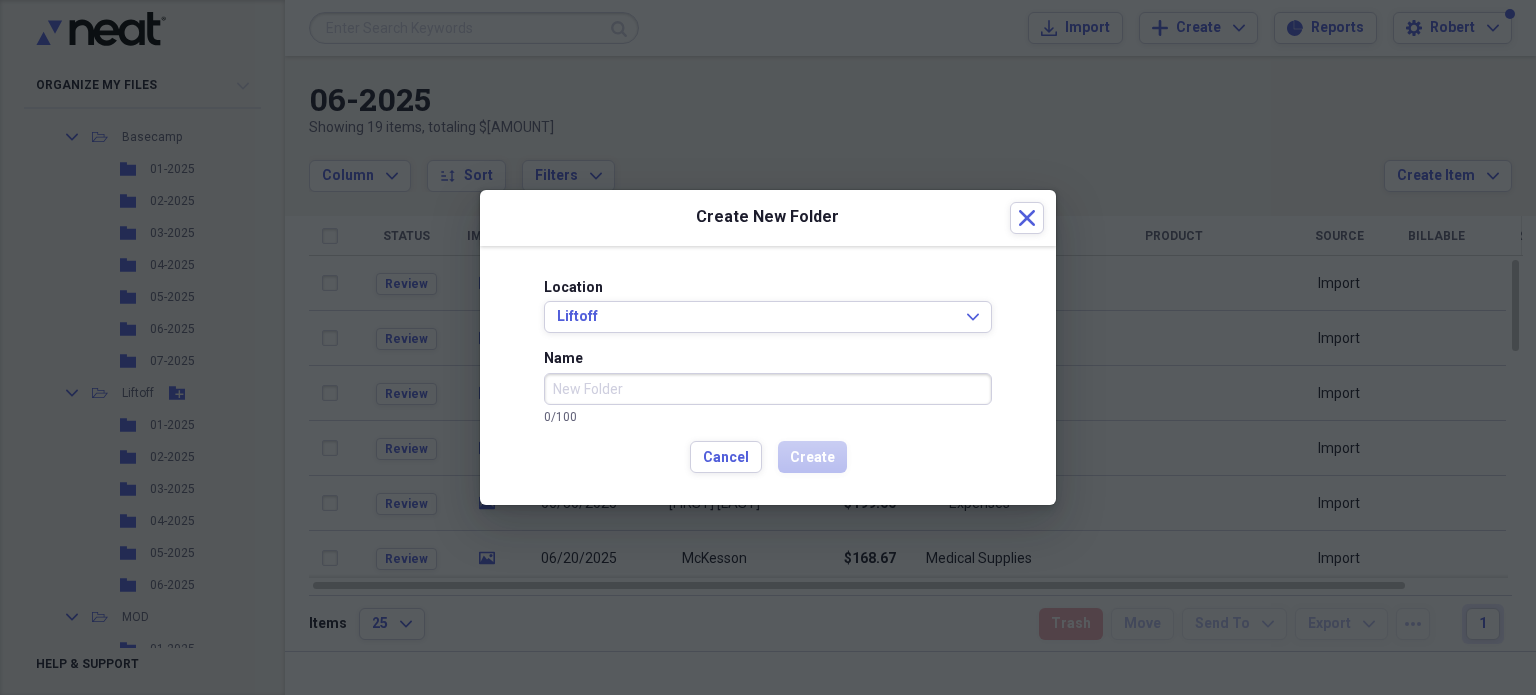 click on "Name" at bounding box center [768, 389] 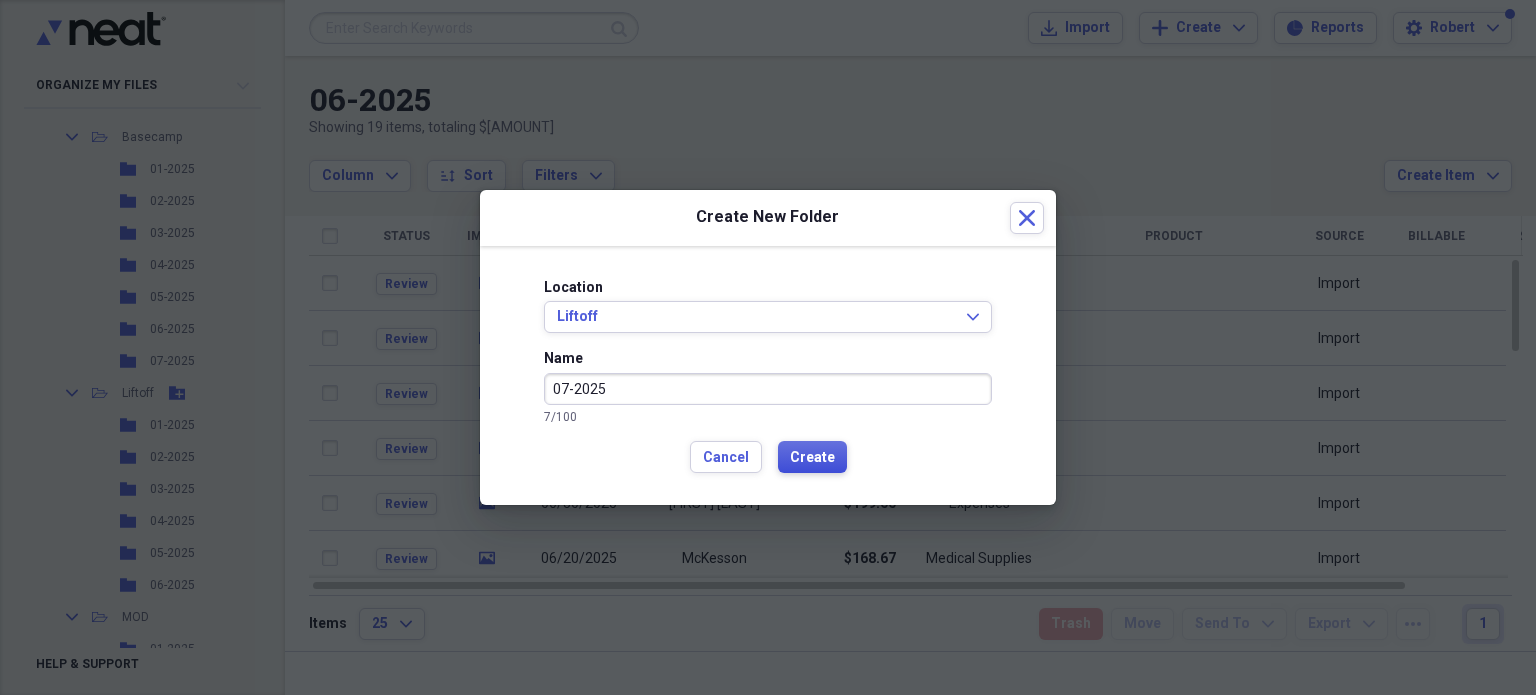 type on "07-2025" 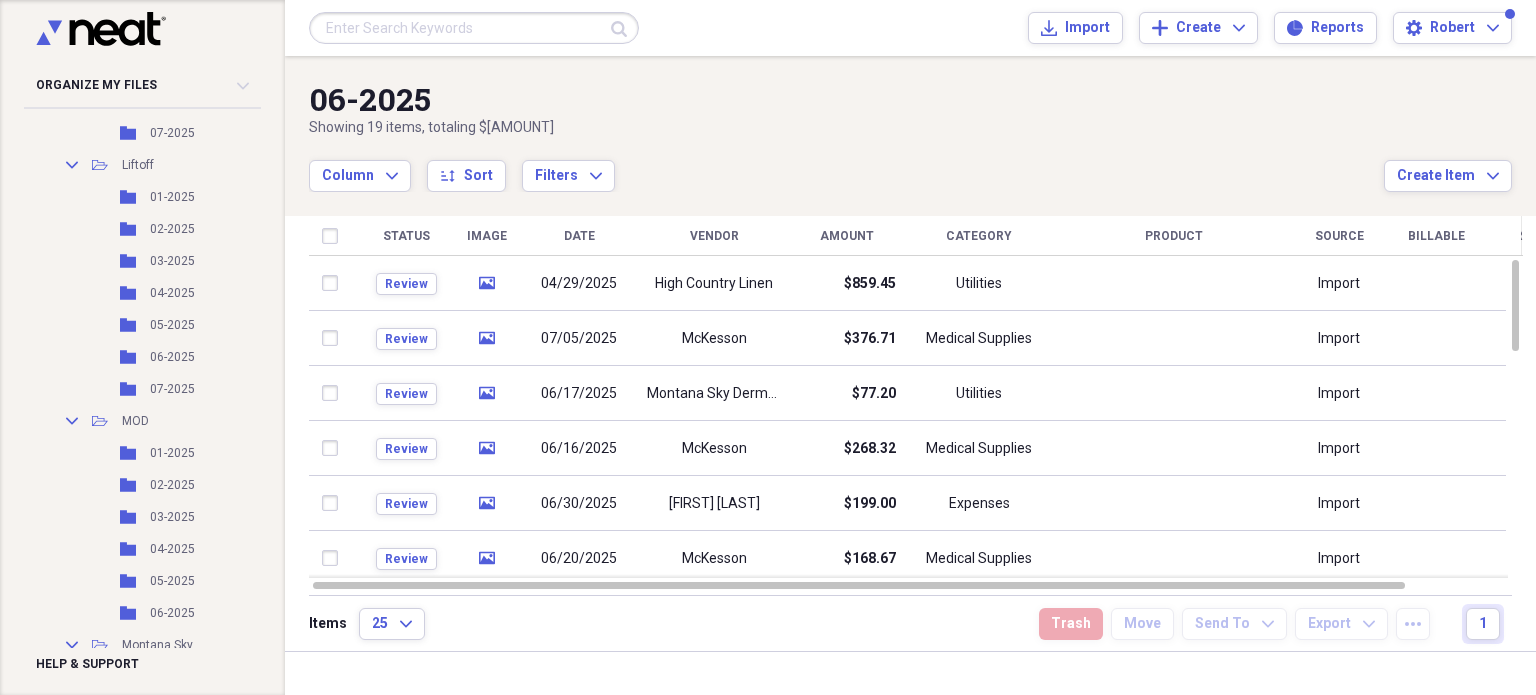 scroll, scrollTop: 1200, scrollLeft: 0, axis: vertical 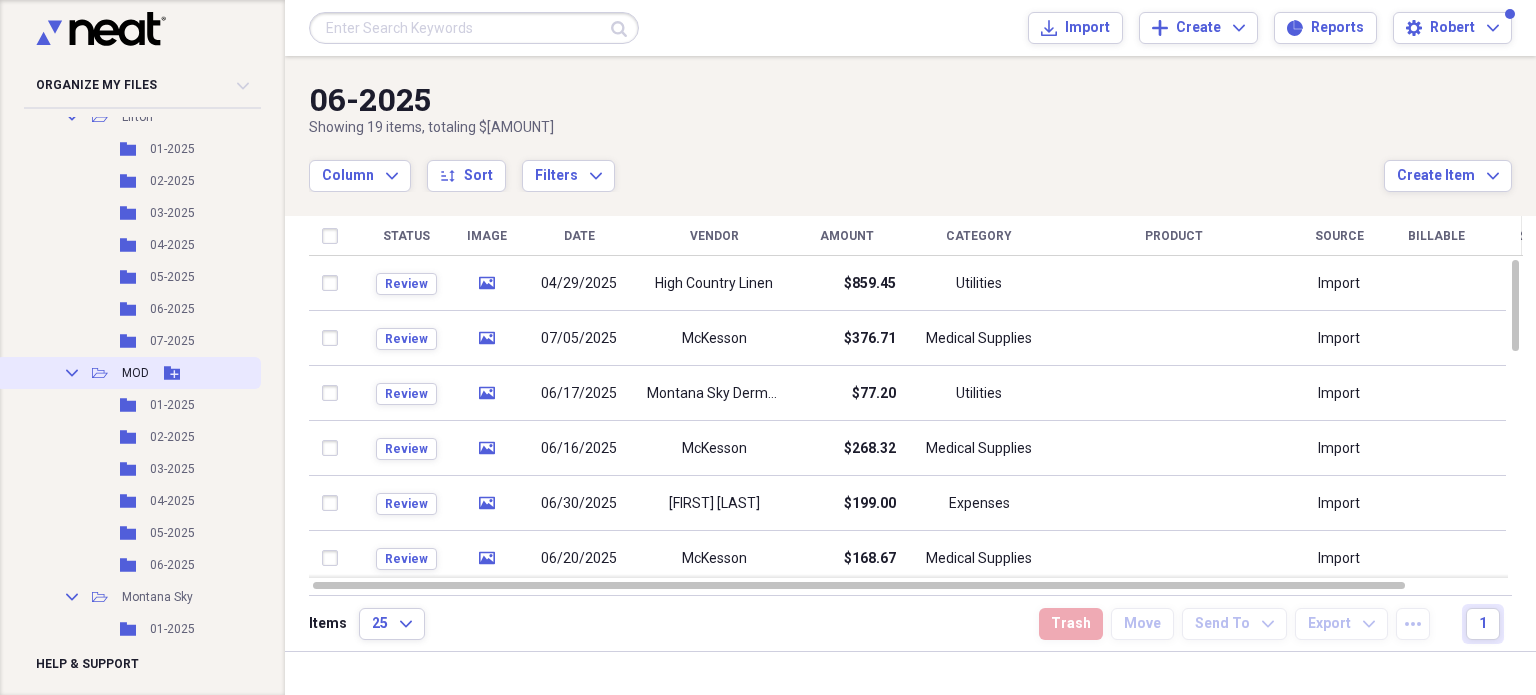 click 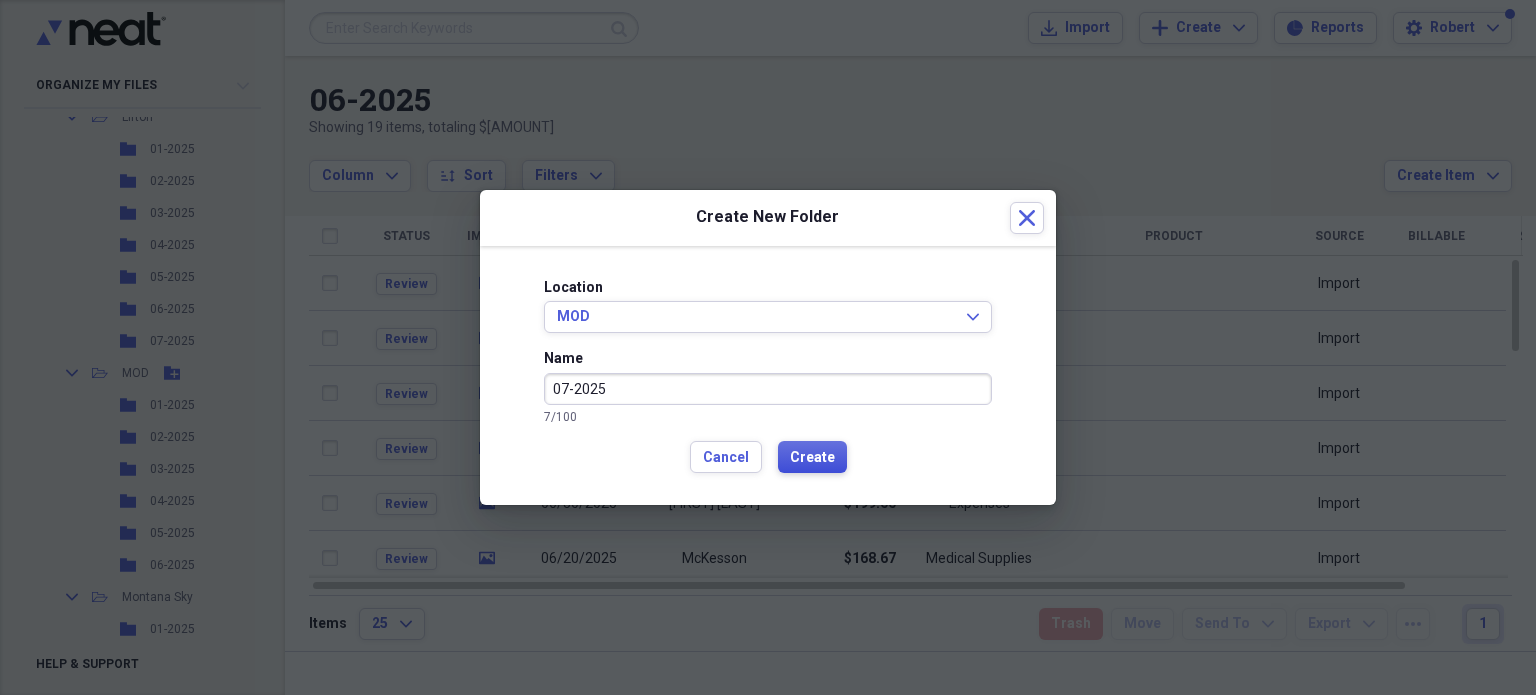 type on "07-2025" 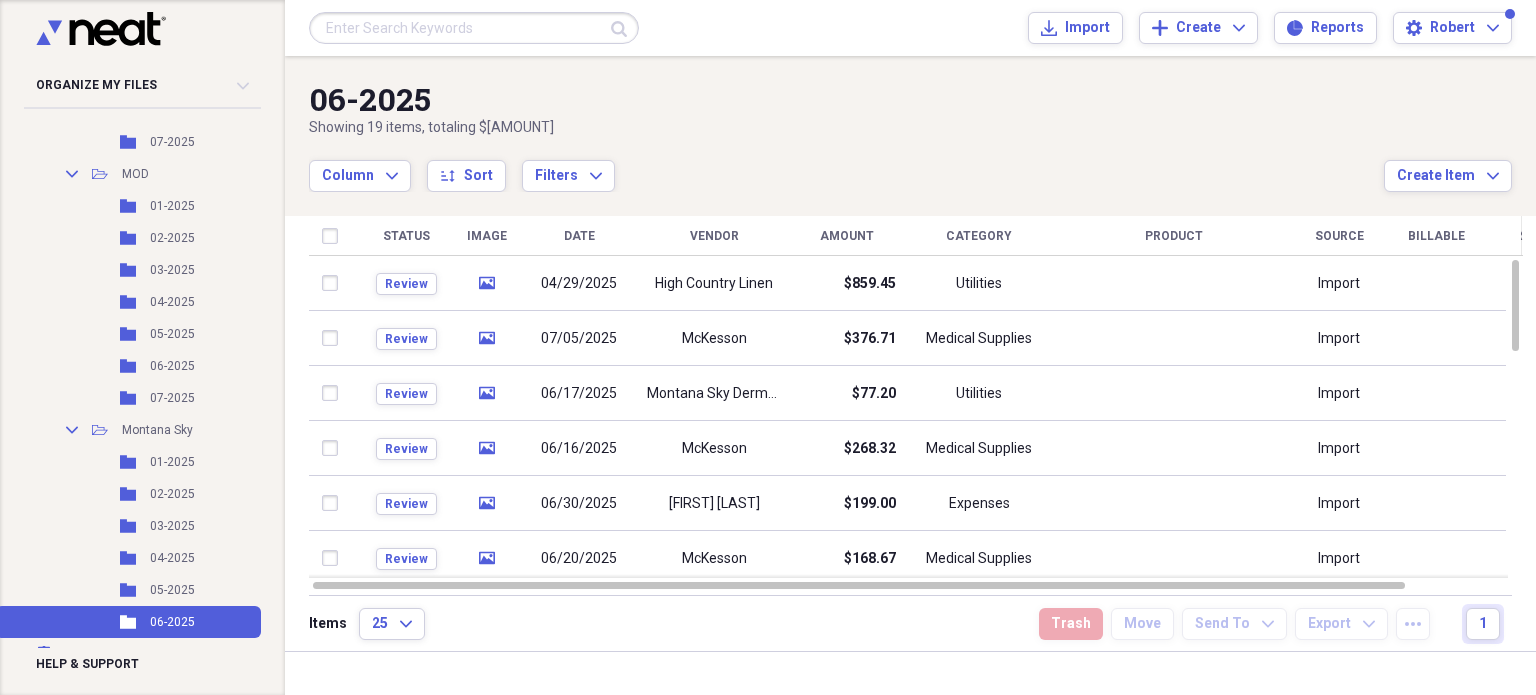 scroll, scrollTop: 1400, scrollLeft: 0, axis: vertical 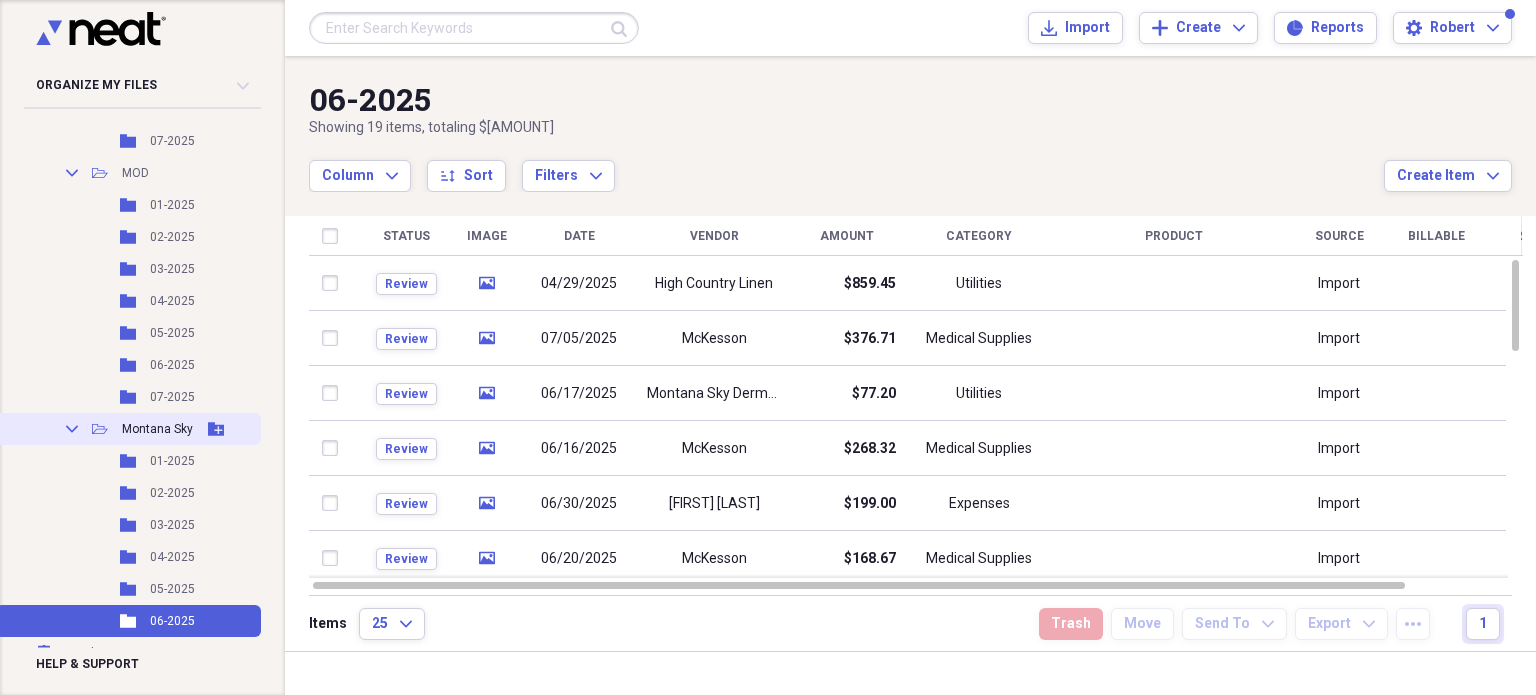click 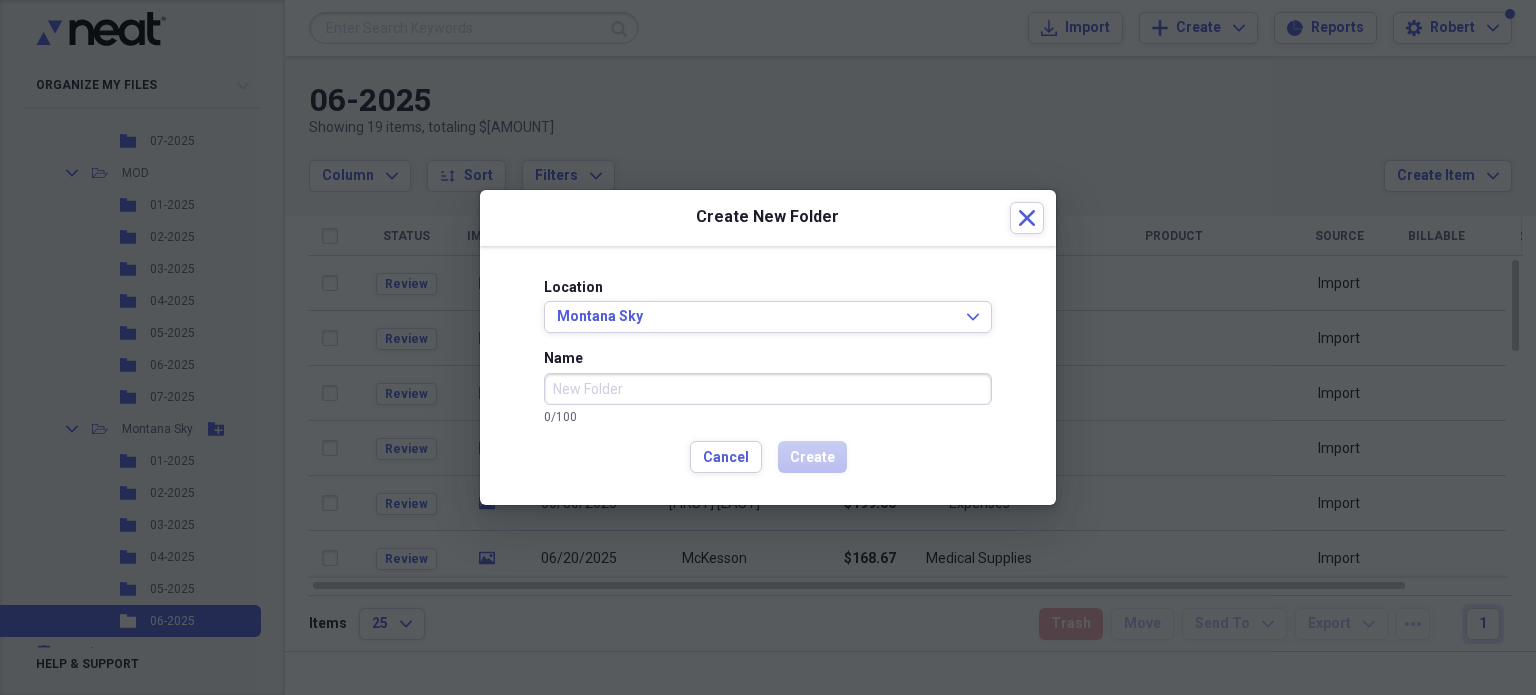 click on "Name" at bounding box center (768, 389) 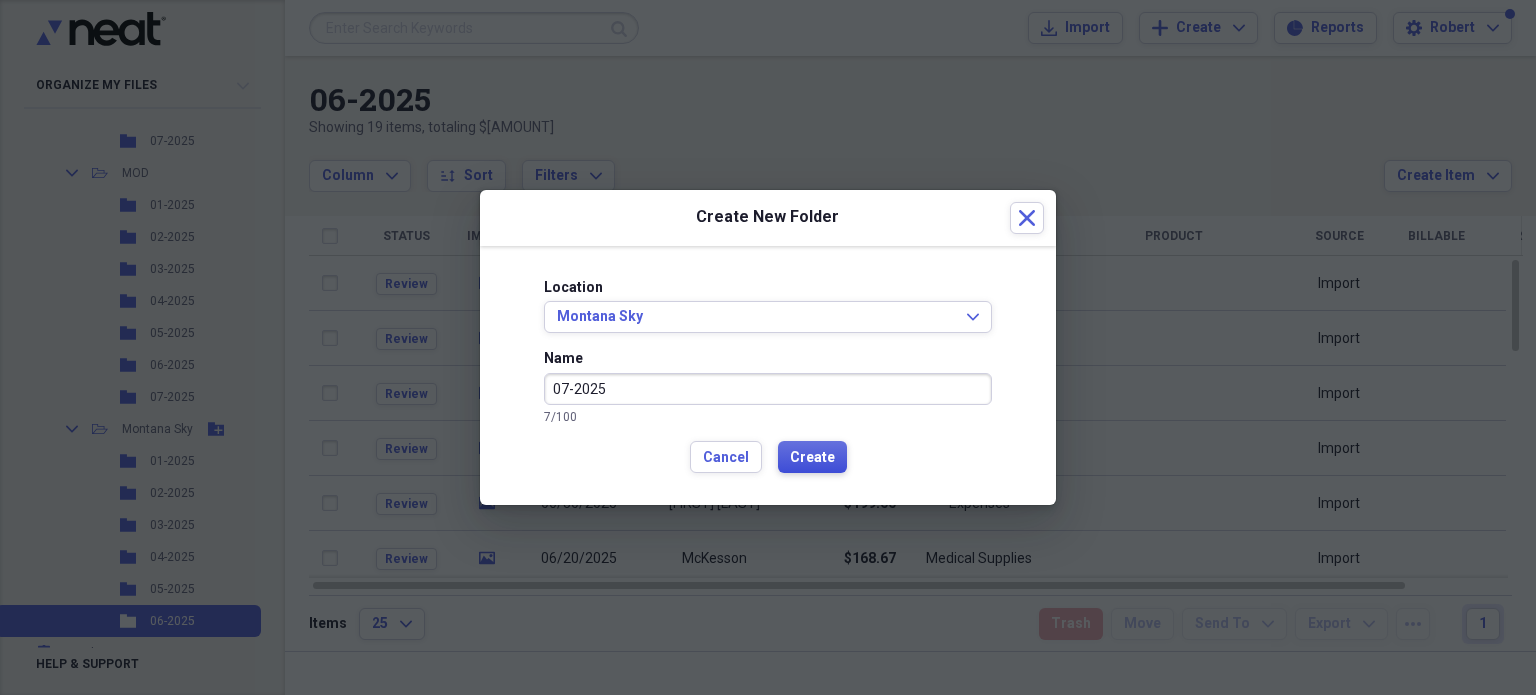 type on "07-2025" 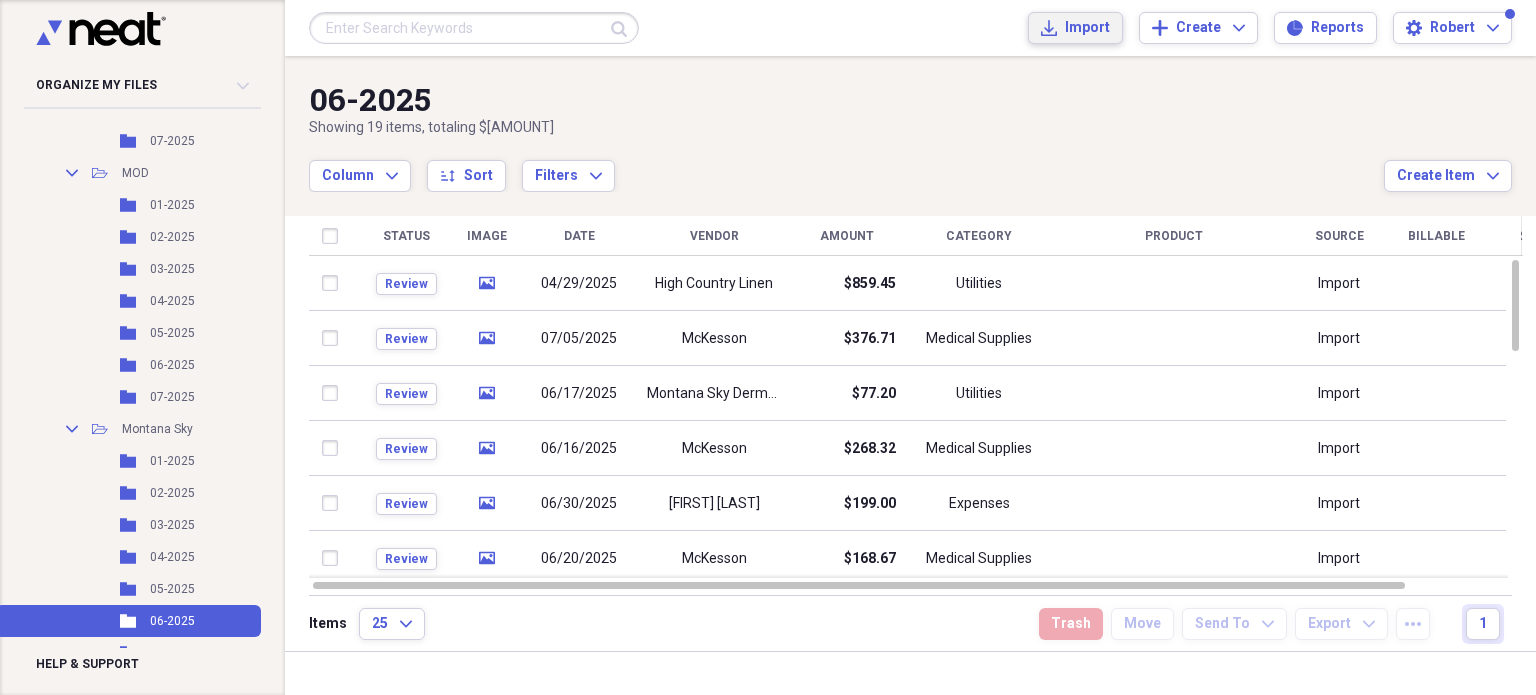 click on "Import" at bounding box center [1087, 28] 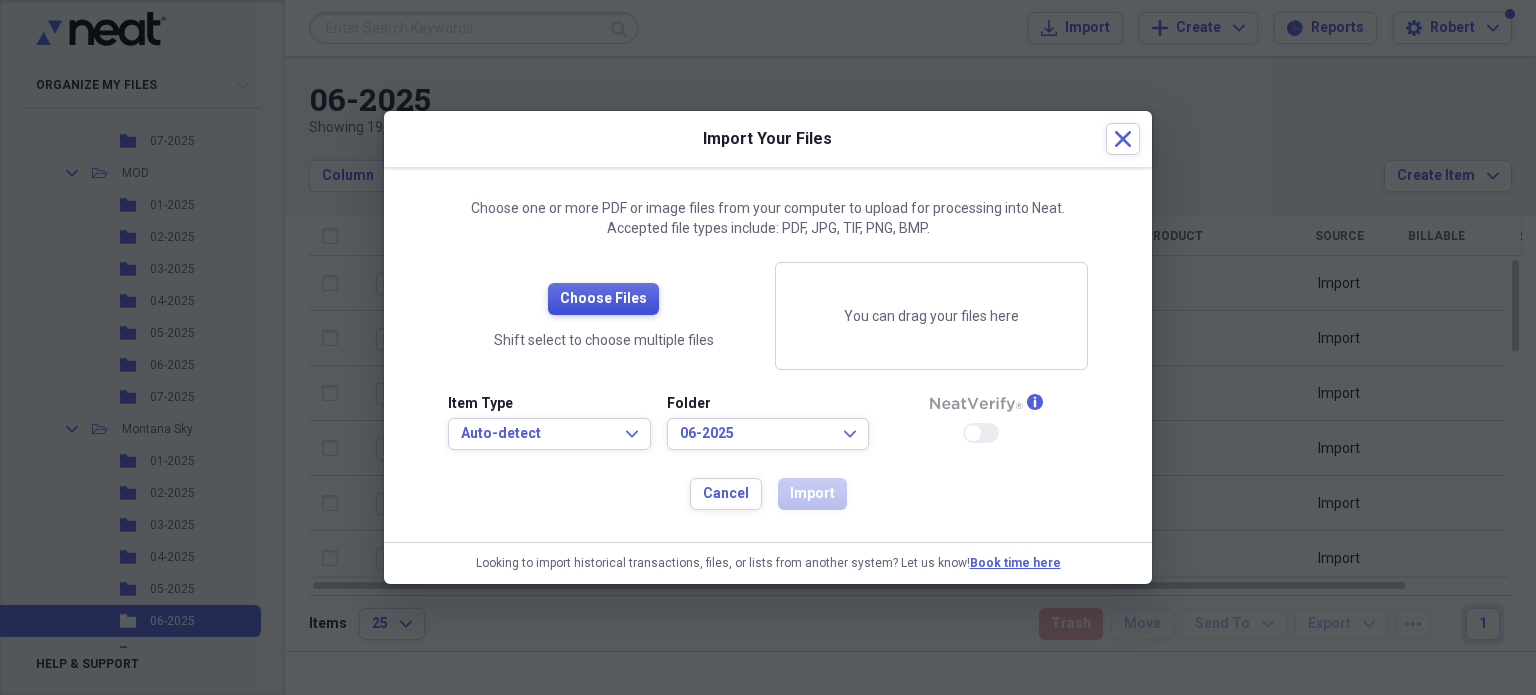 click on "Choose Files" at bounding box center [603, 299] 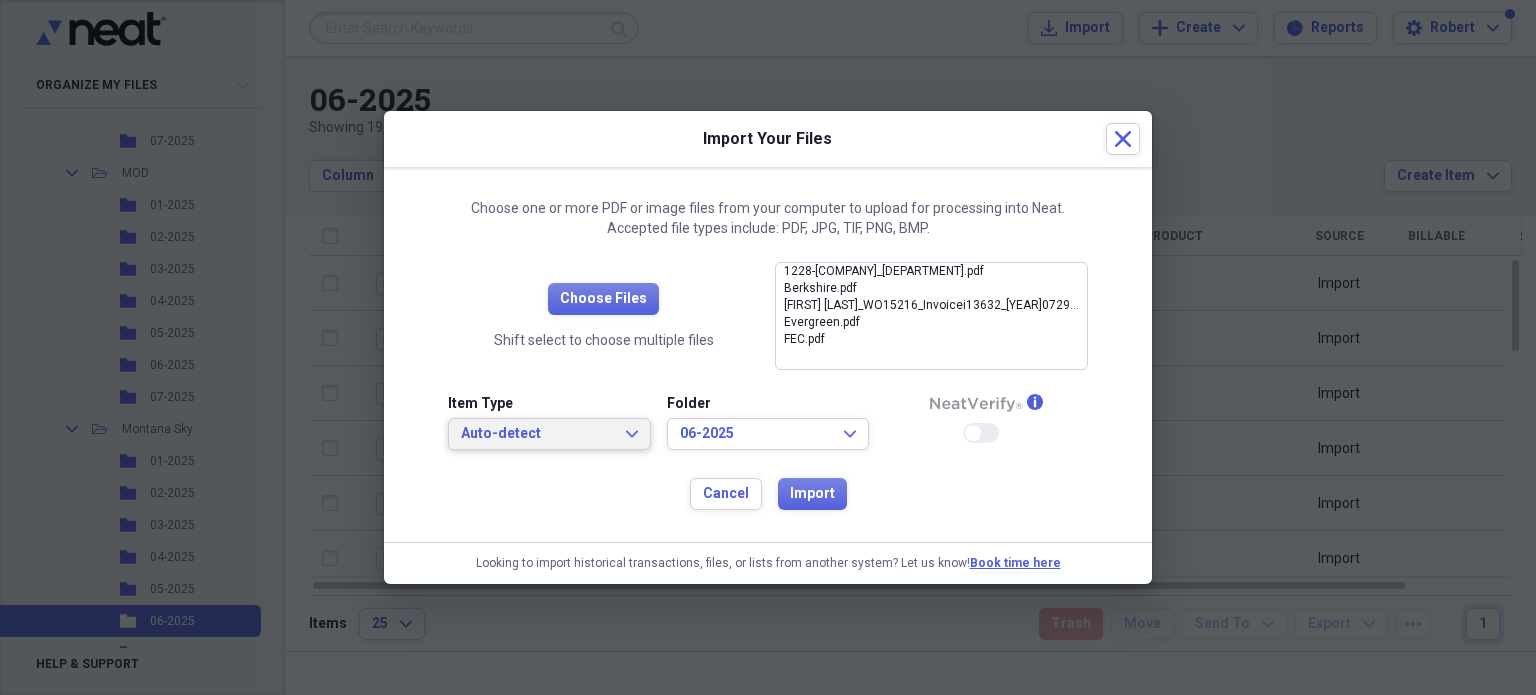 click on "Expand" 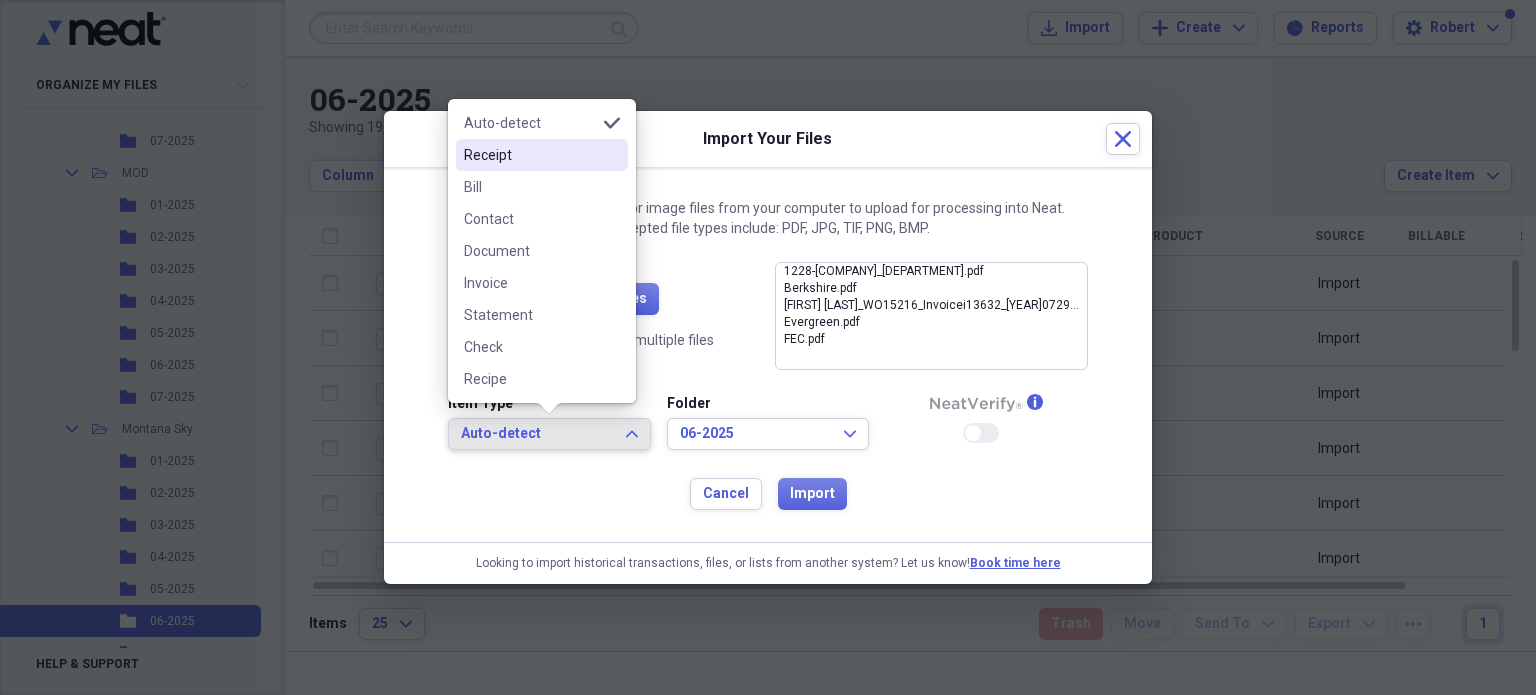 click on "Receipt" at bounding box center [530, 155] 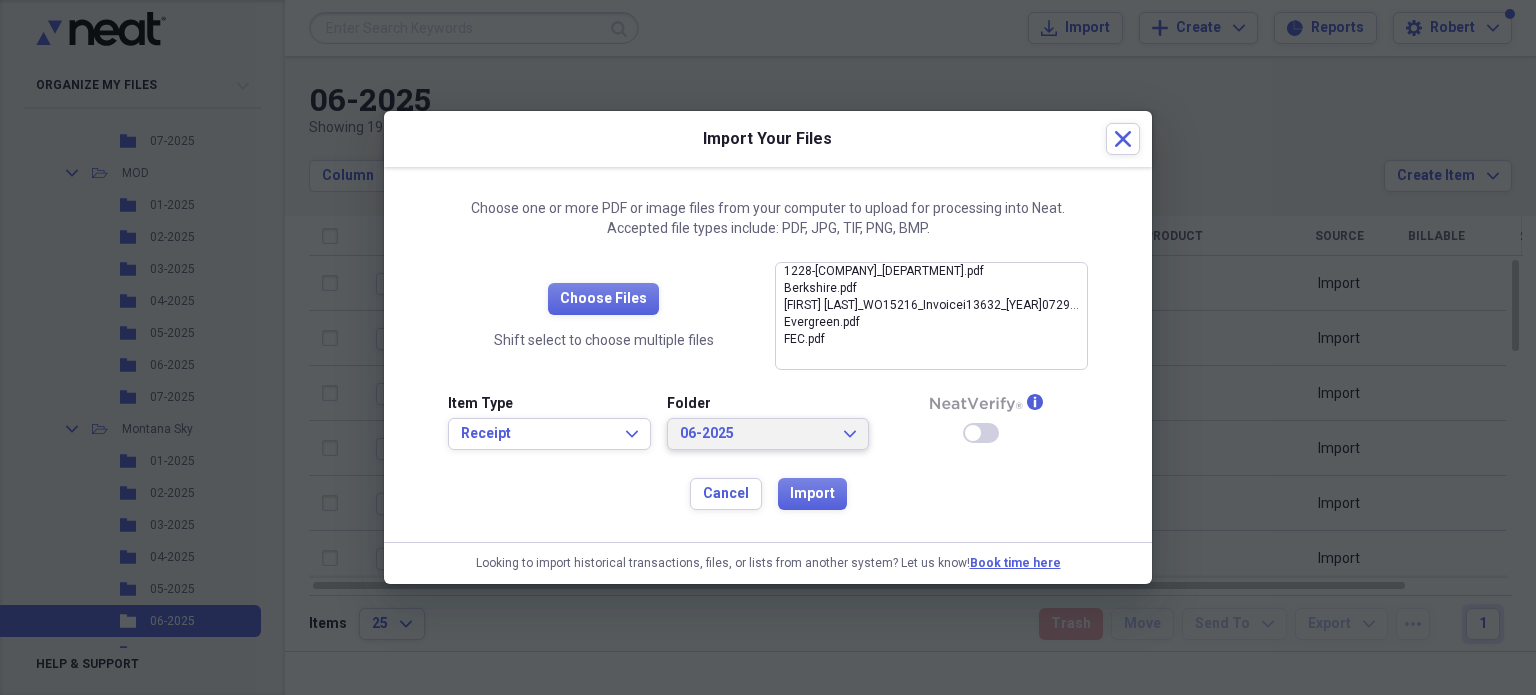 click on "Expand" 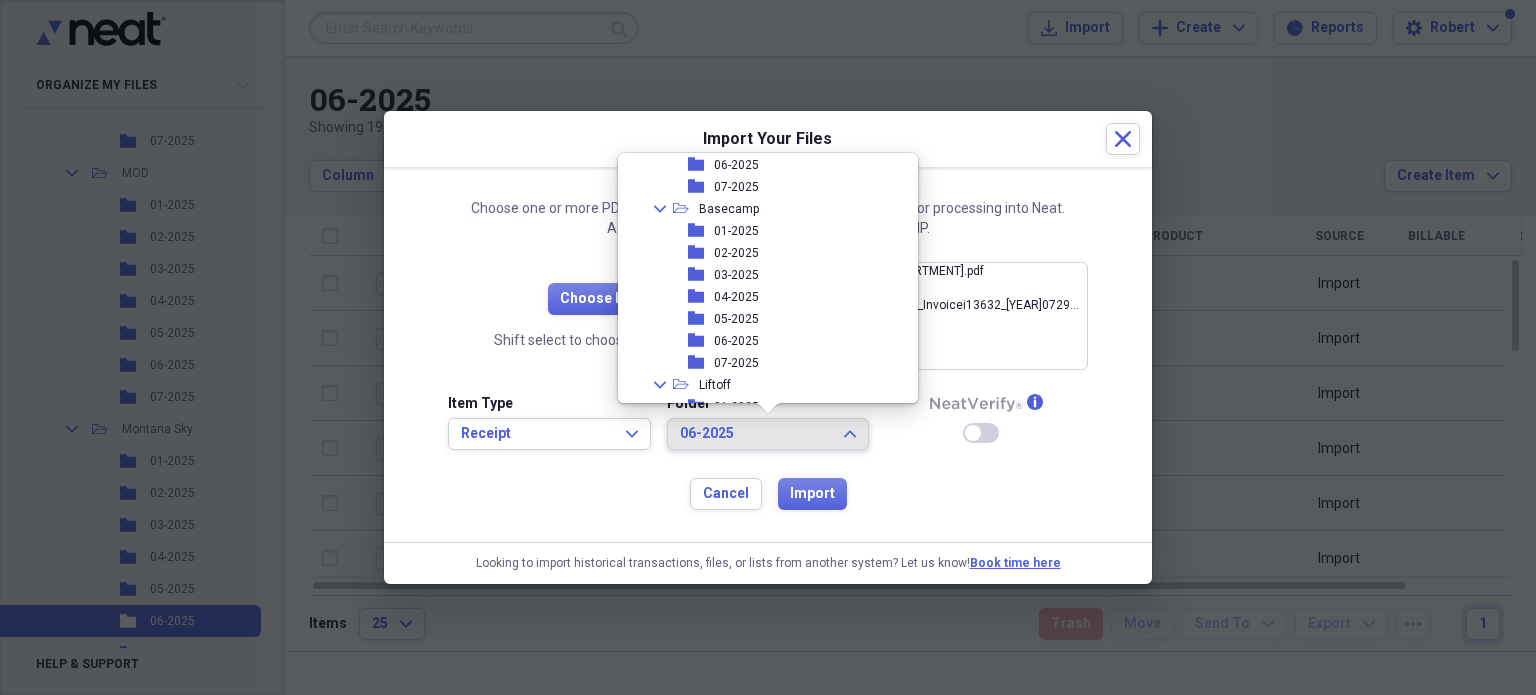 scroll, scrollTop: 565, scrollLeft: 0, axis: vertical 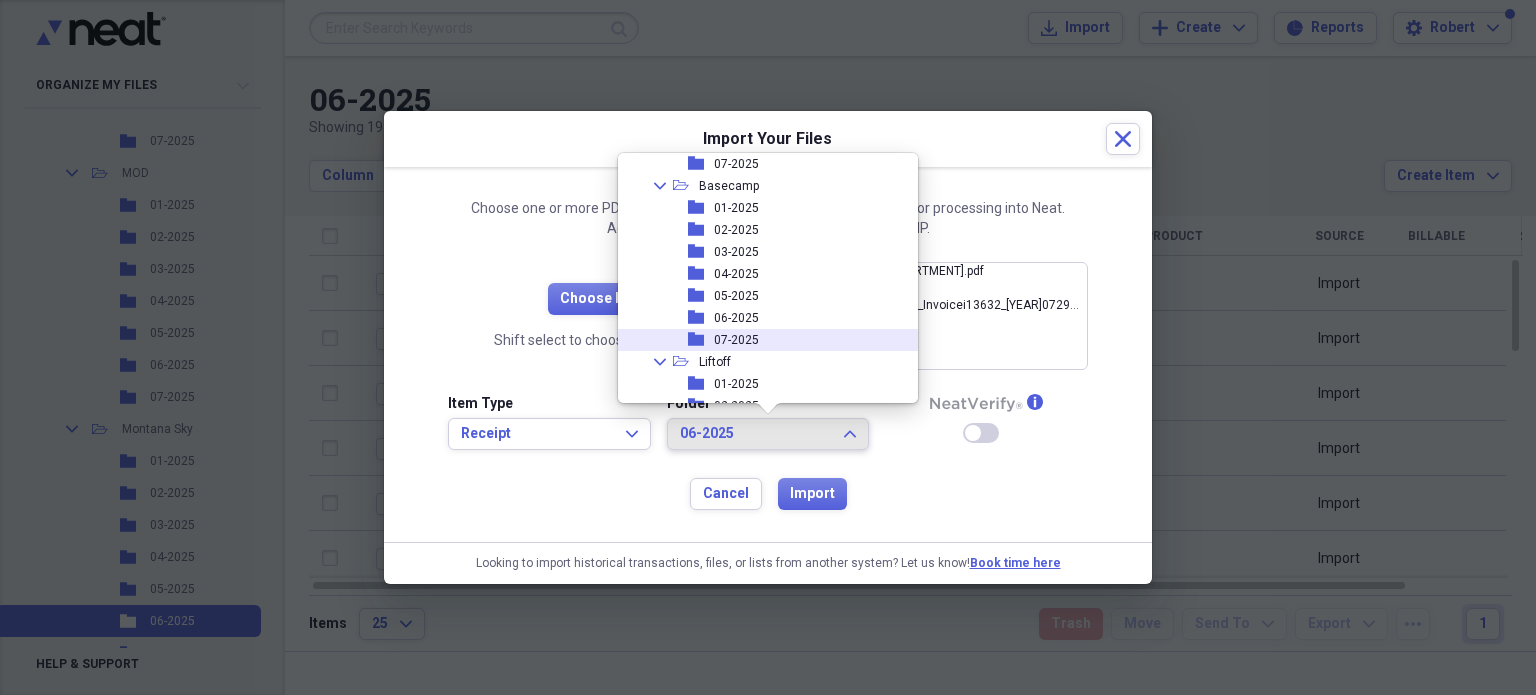 click on "07-2025" at bounding box center (736, 340) 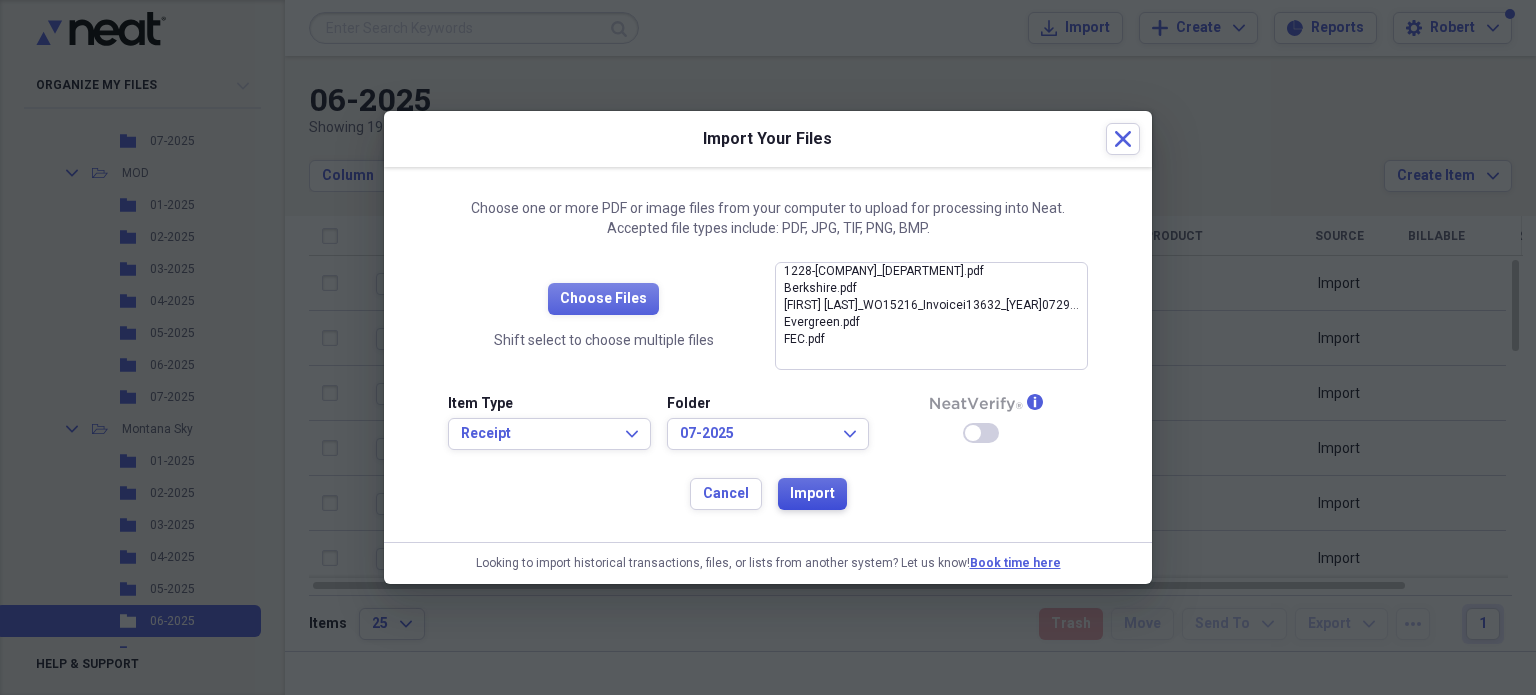 click on "Import" at bounding box center [812, 494] 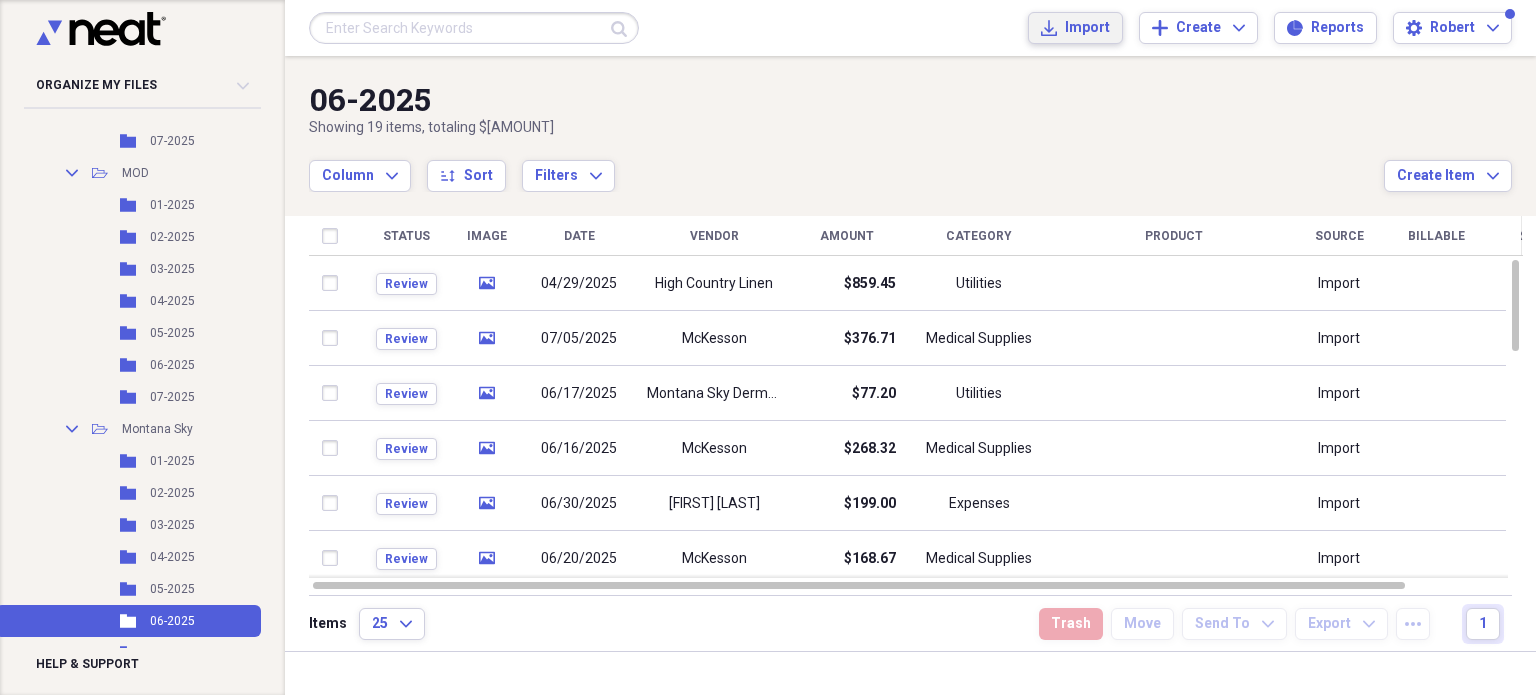 click on "Import" at bounding box center (1087, 28) 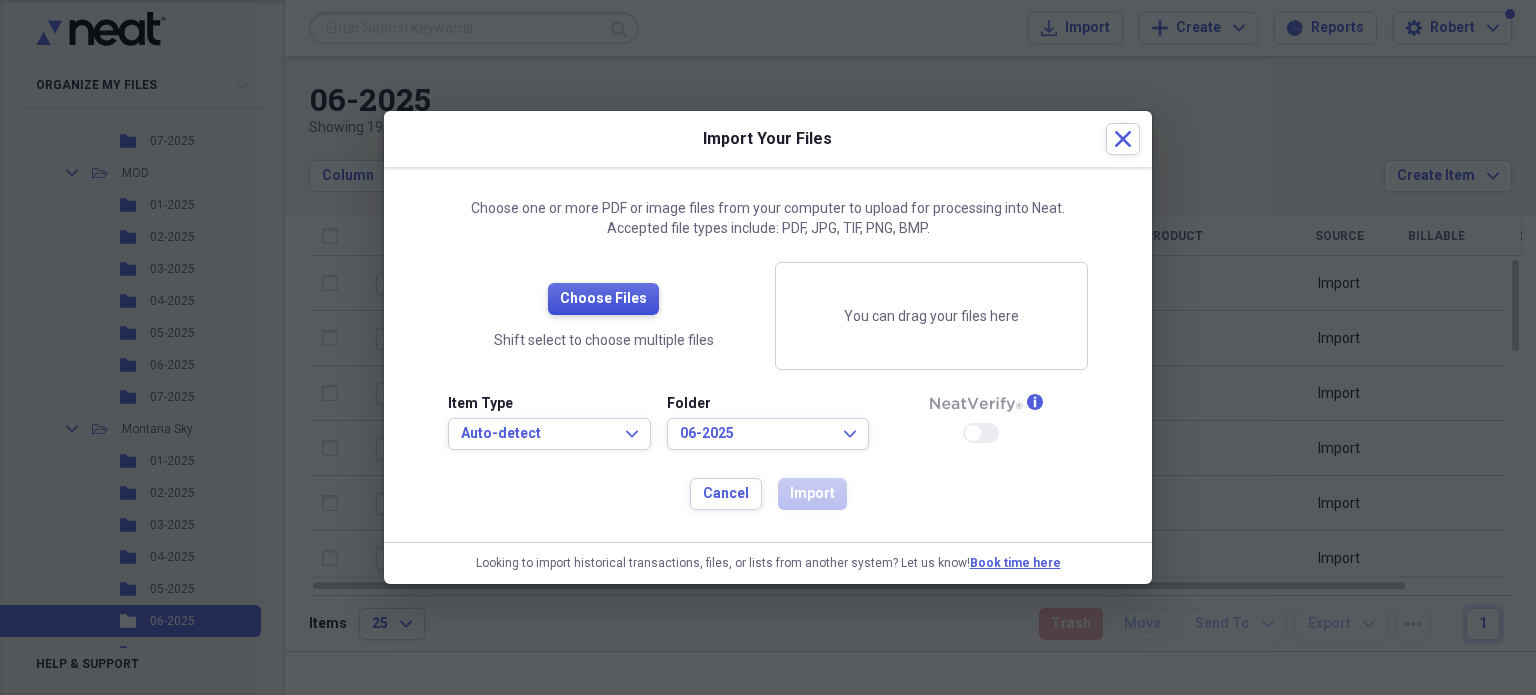 click on "Choose Files" at bounding box center [603, 299] 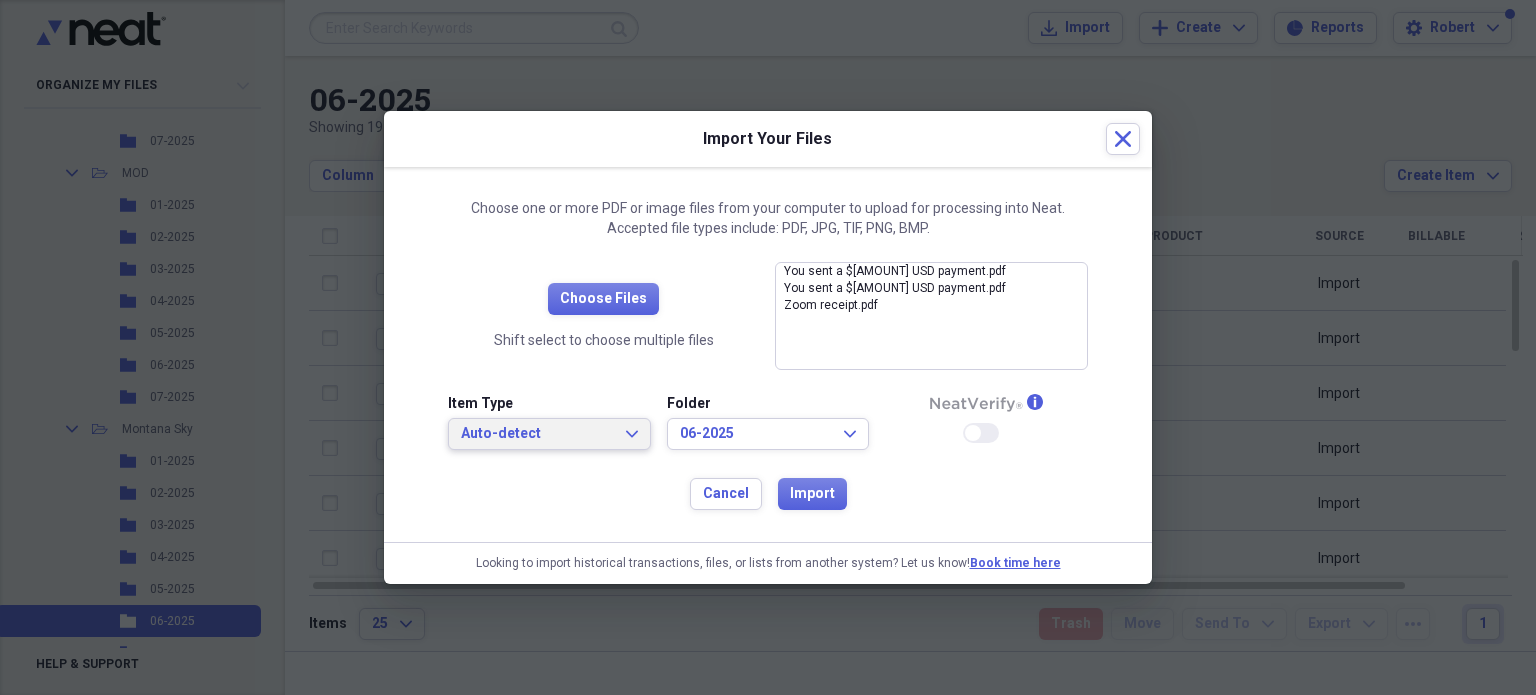 click on "Expand" 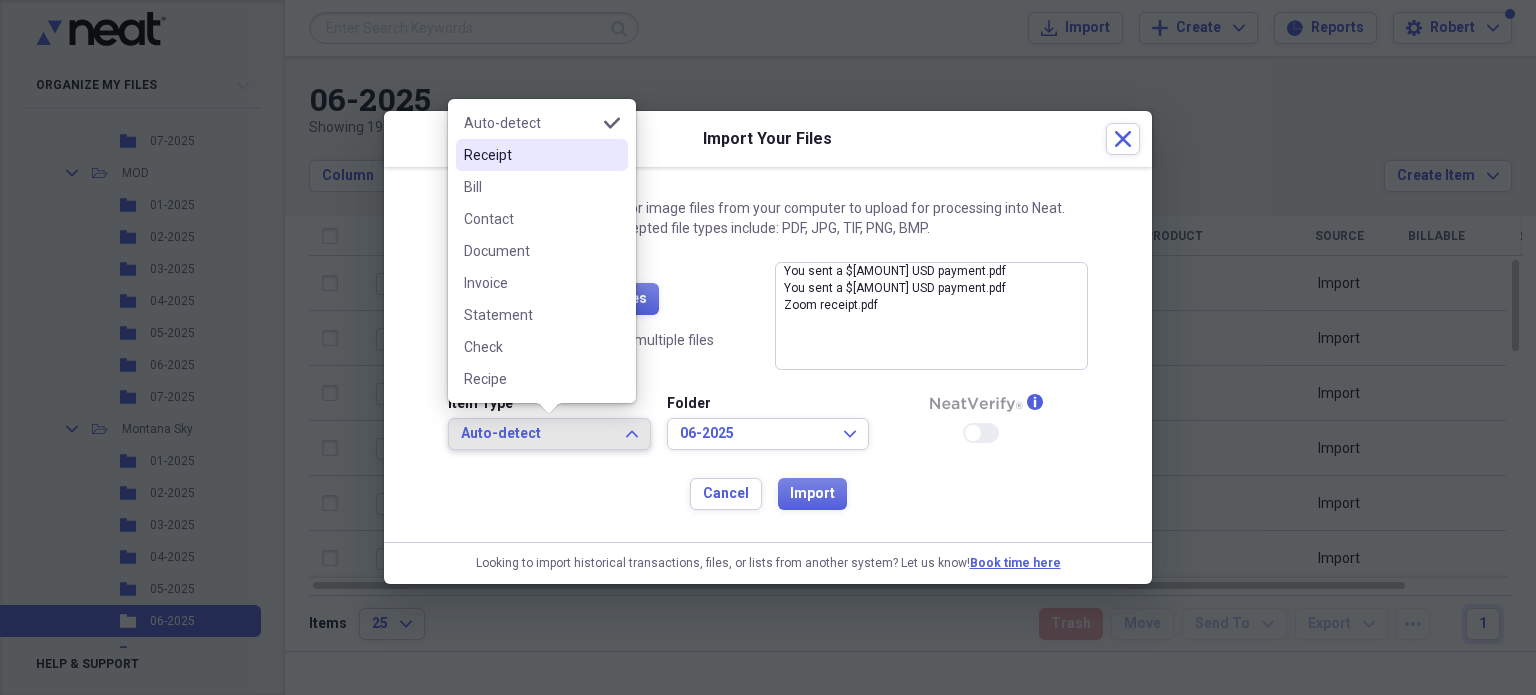 click on "Receipt" at bounding box center (530, 155) 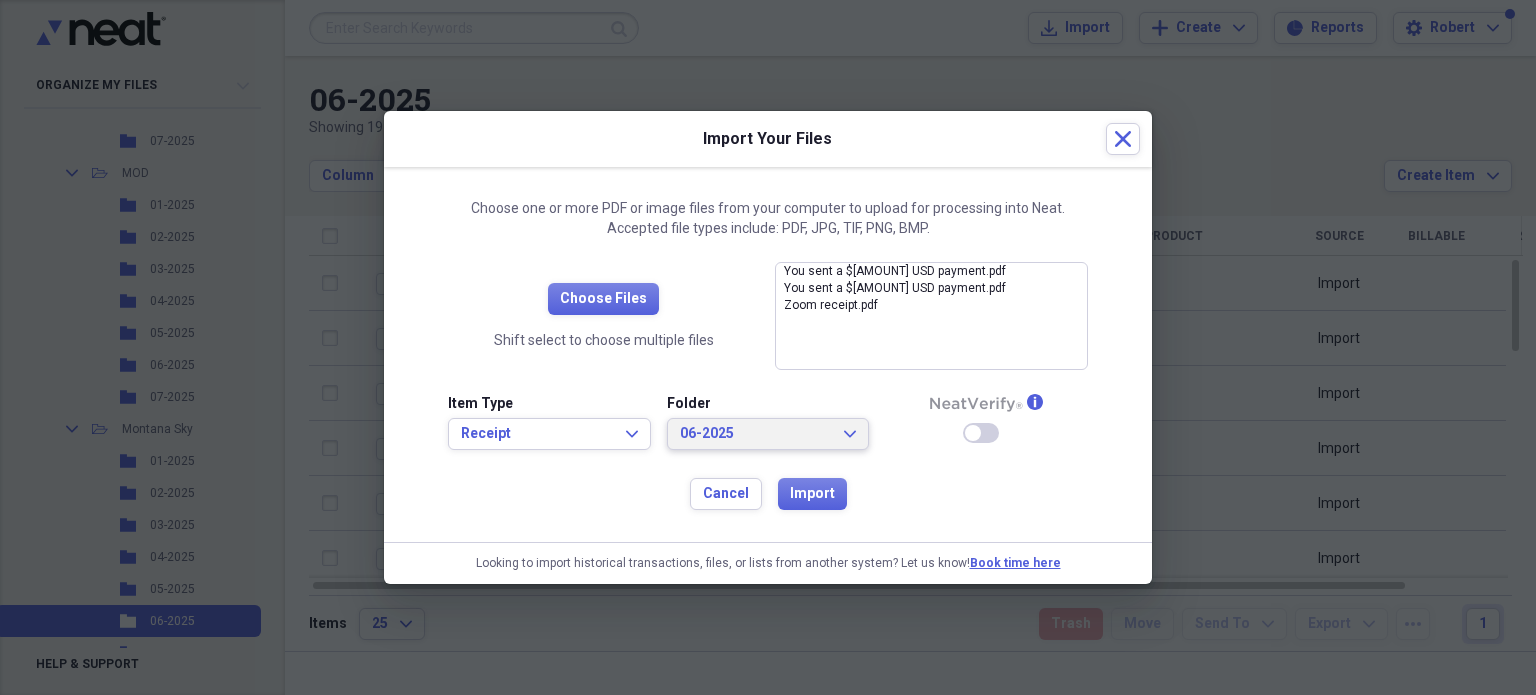 click on "Expand" 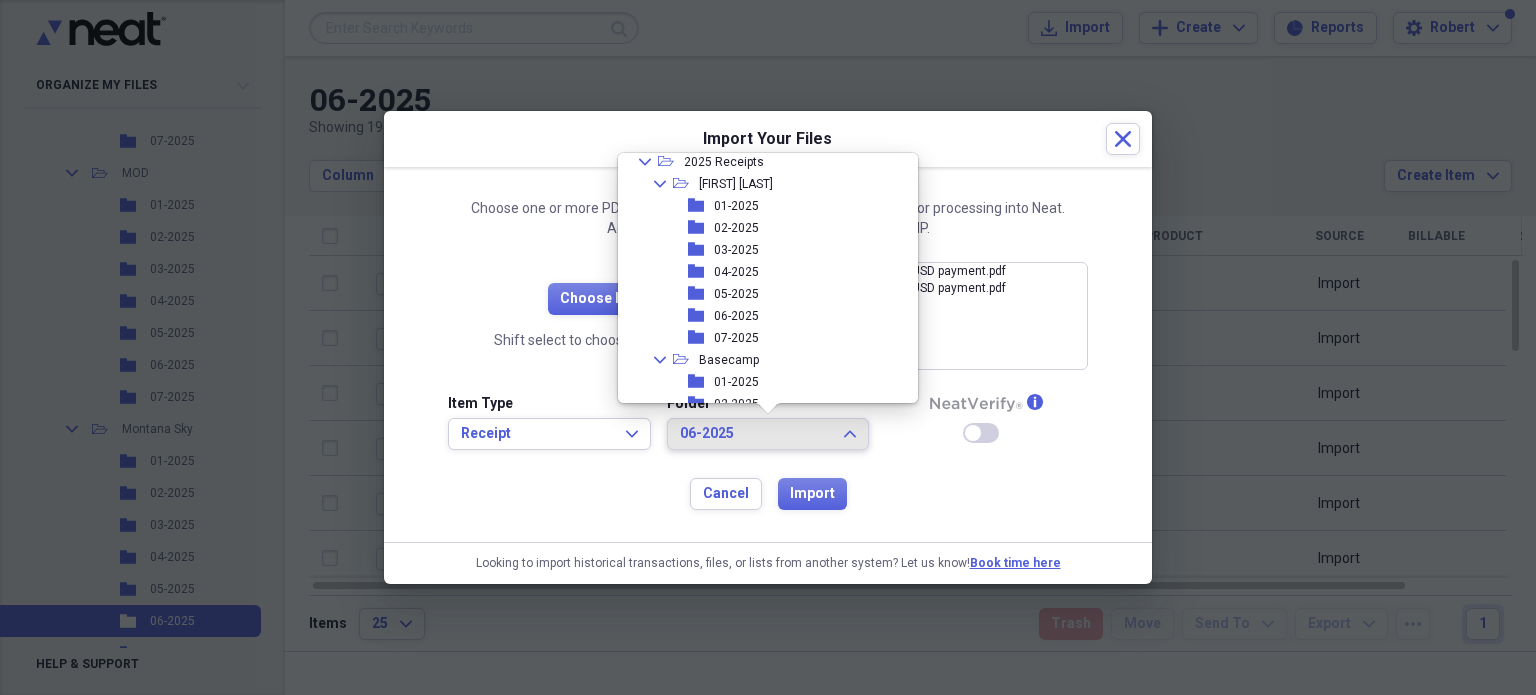 scroll, scrollTop: 365, scrollLeft: 0, axis: vertical 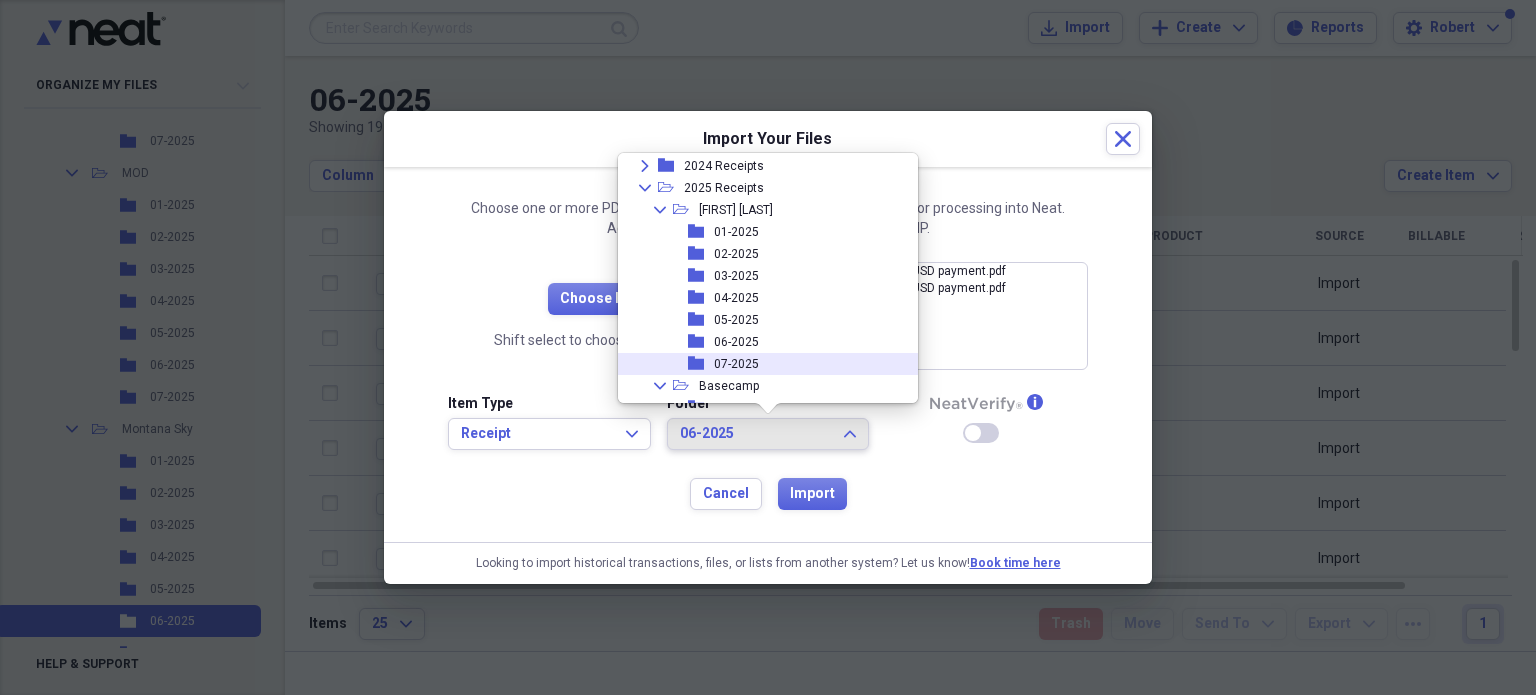 click on "07-2025" at bounding box center (736, 364) 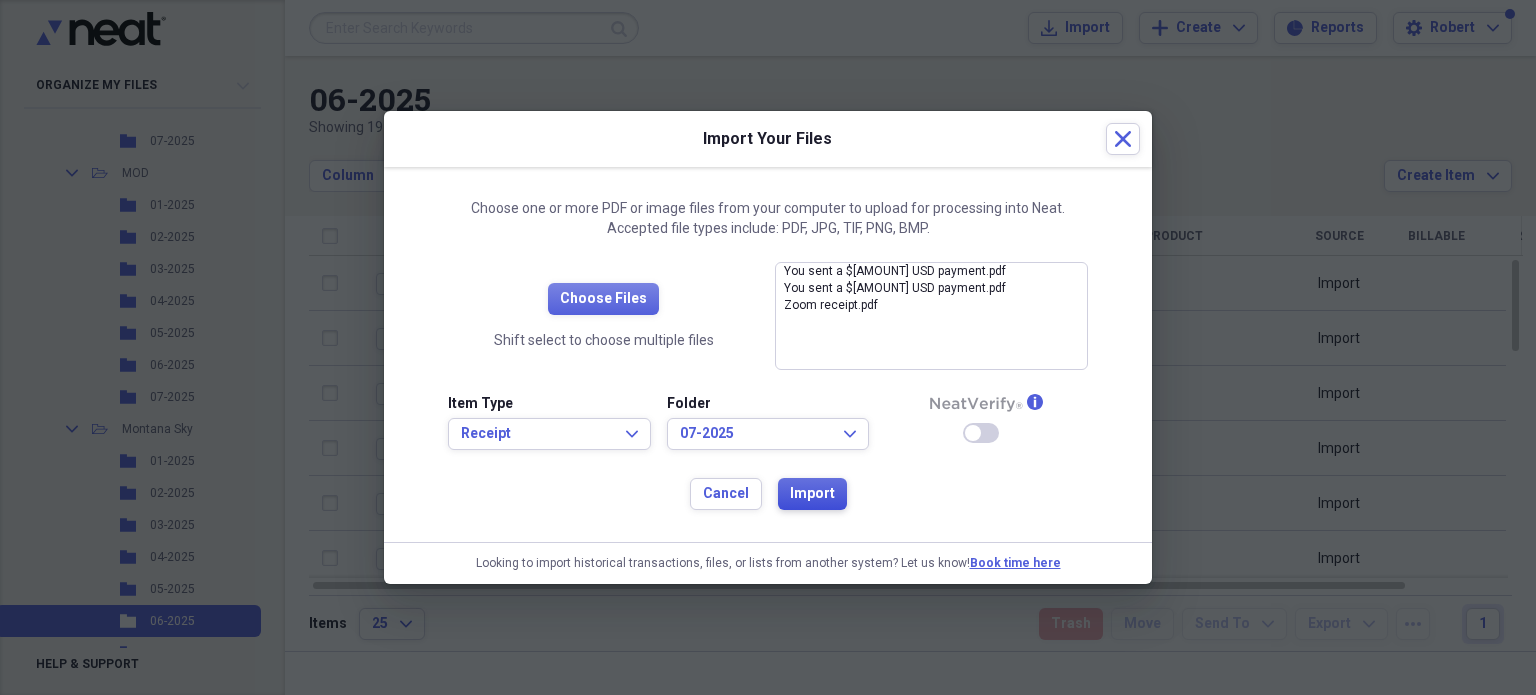 click on "Import" at bounding box center (812, 494) 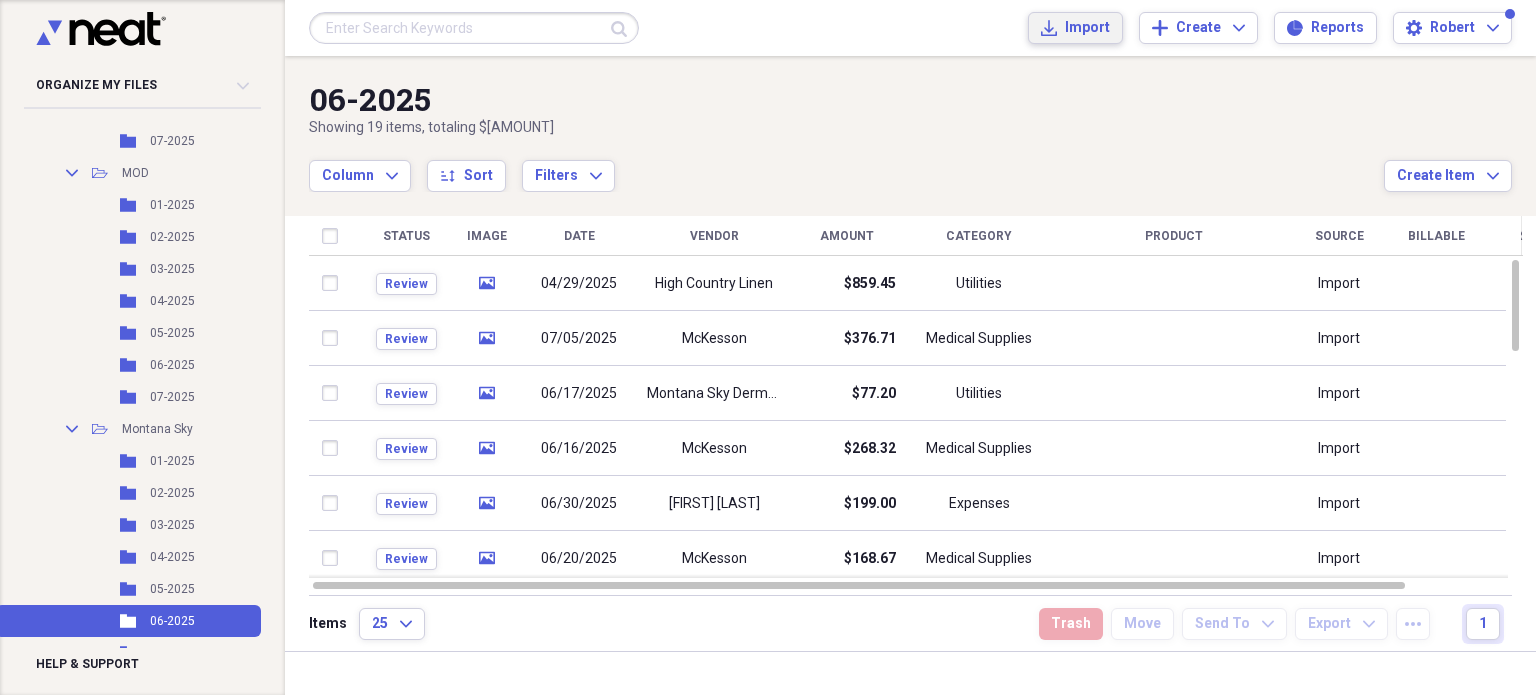 click on "Import" at bounding box center [1087, 28] 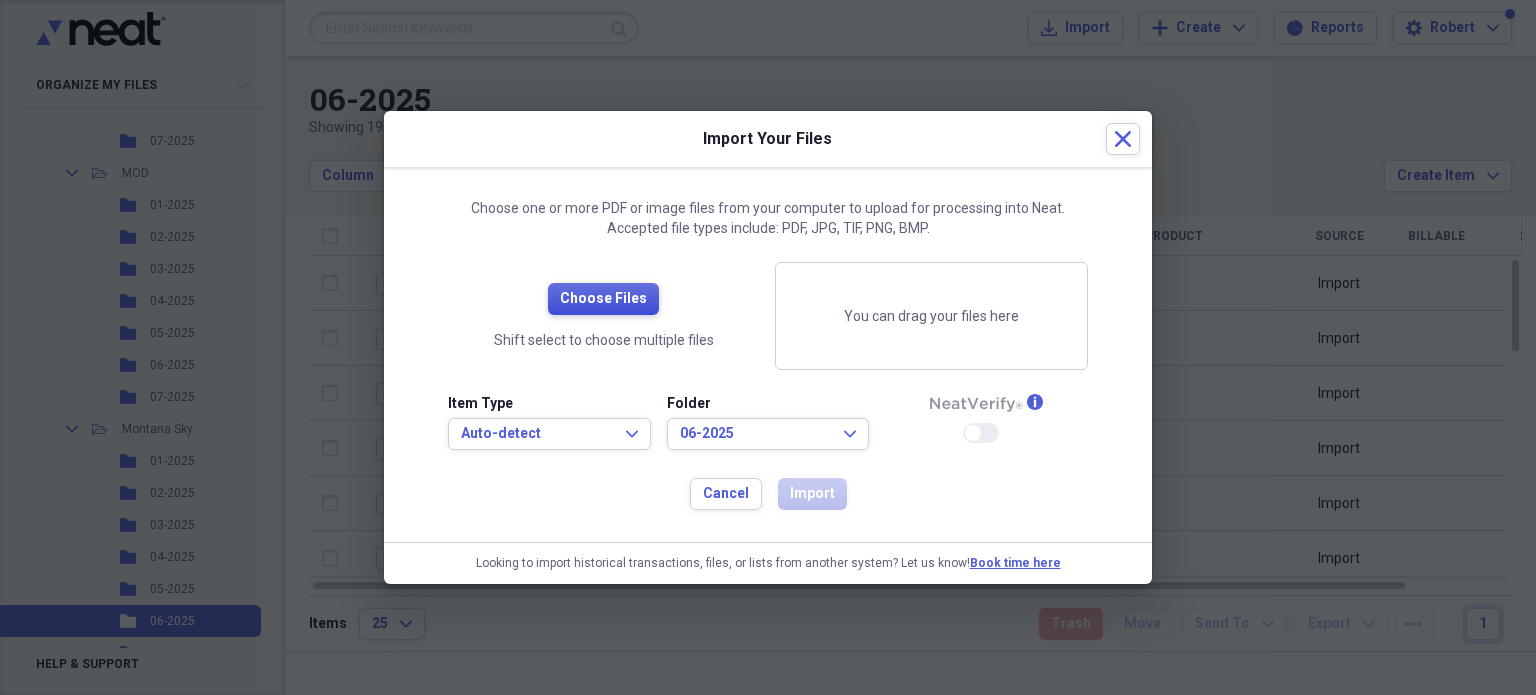 click on "Choose Files" at bounding box center [603, 299] 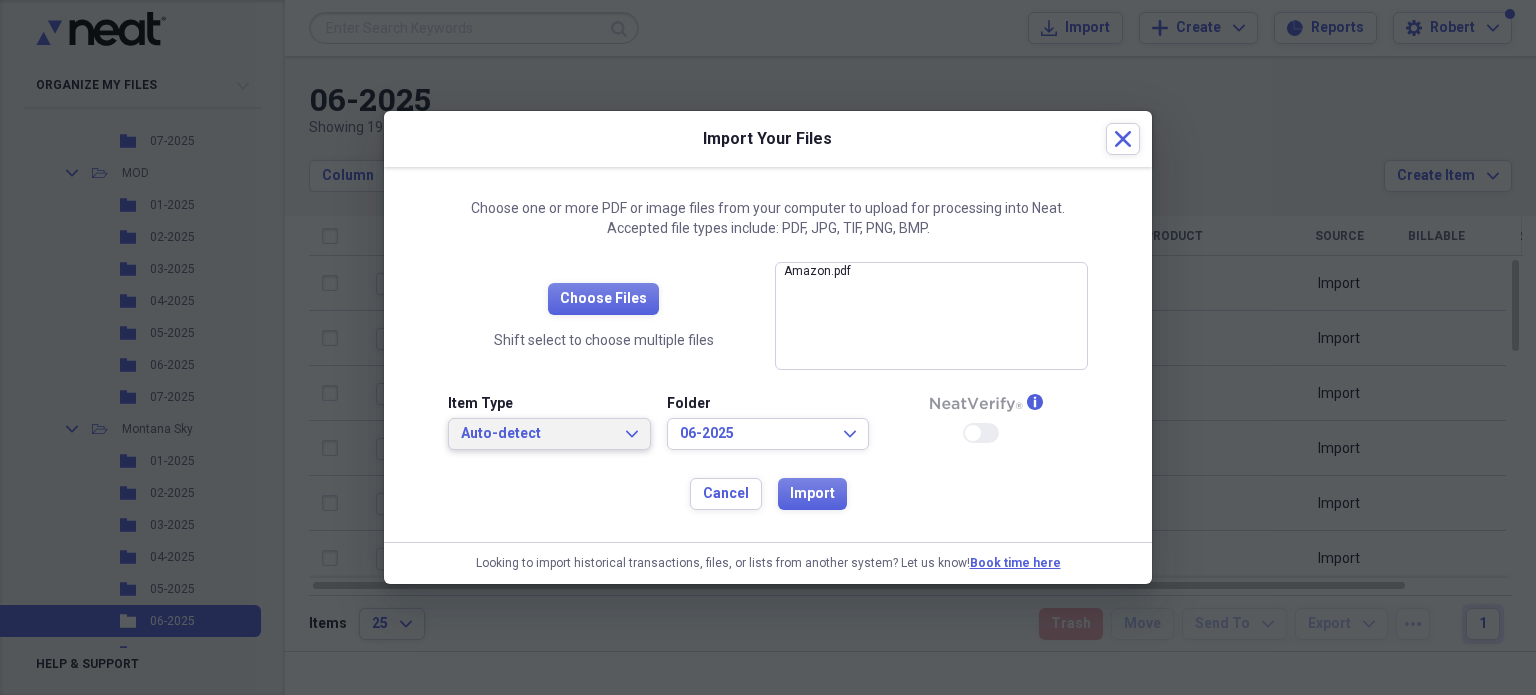 click on "Expand" 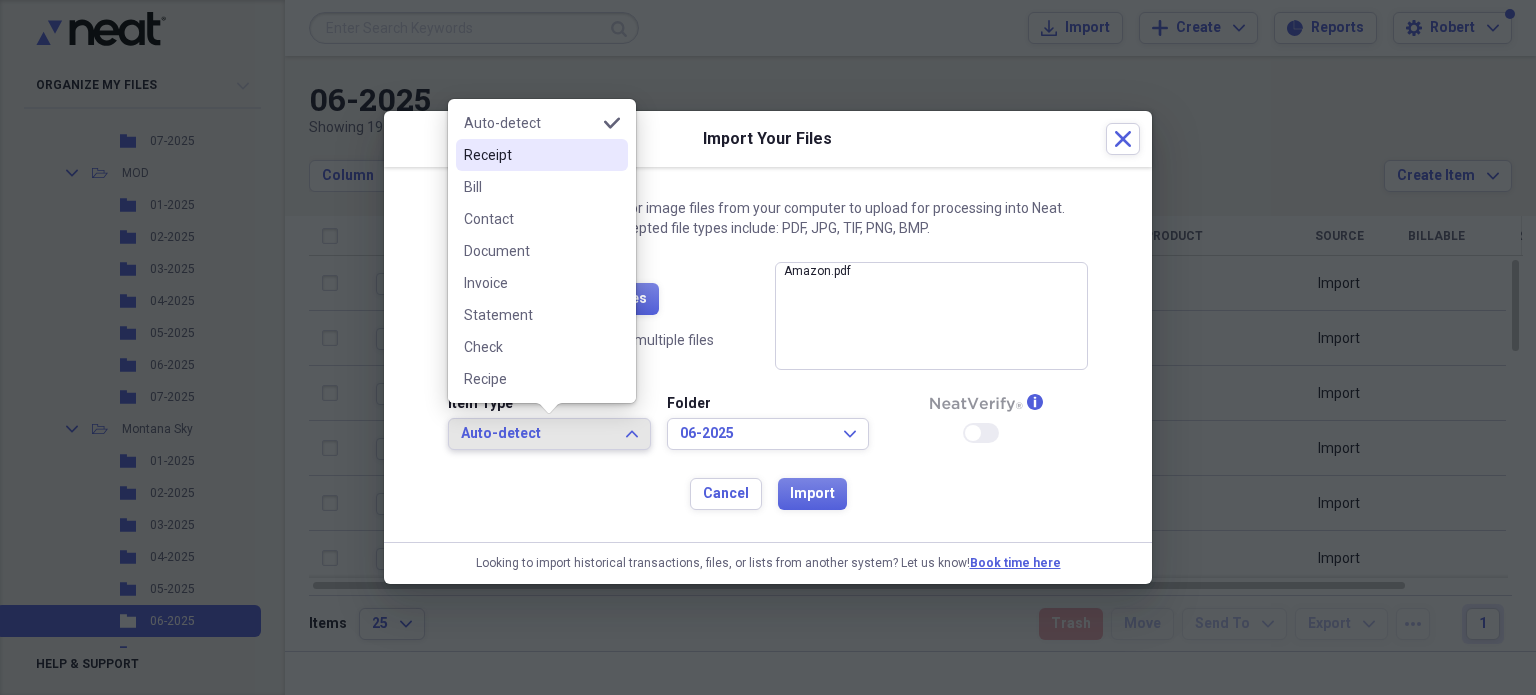 click on "Receipt" at bounding box center (530, 155) 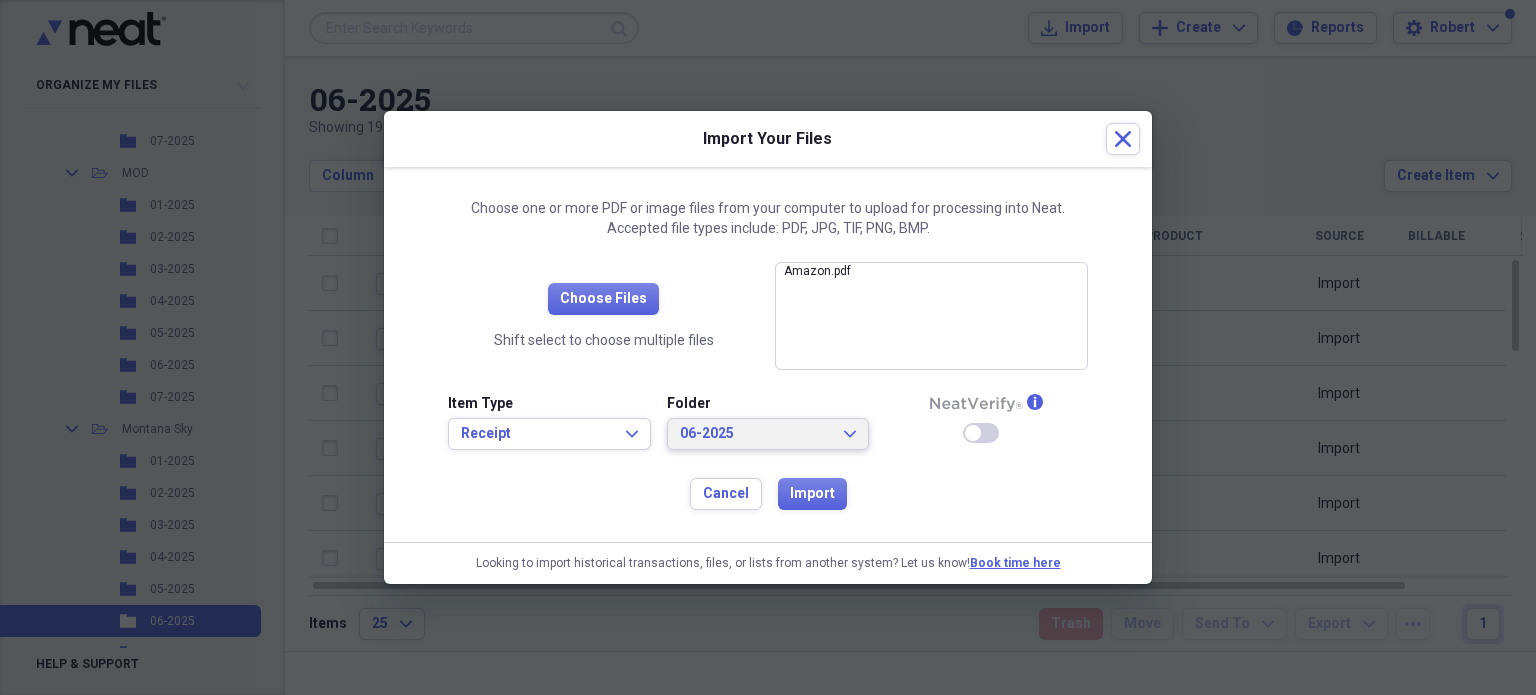 click on "Expand" 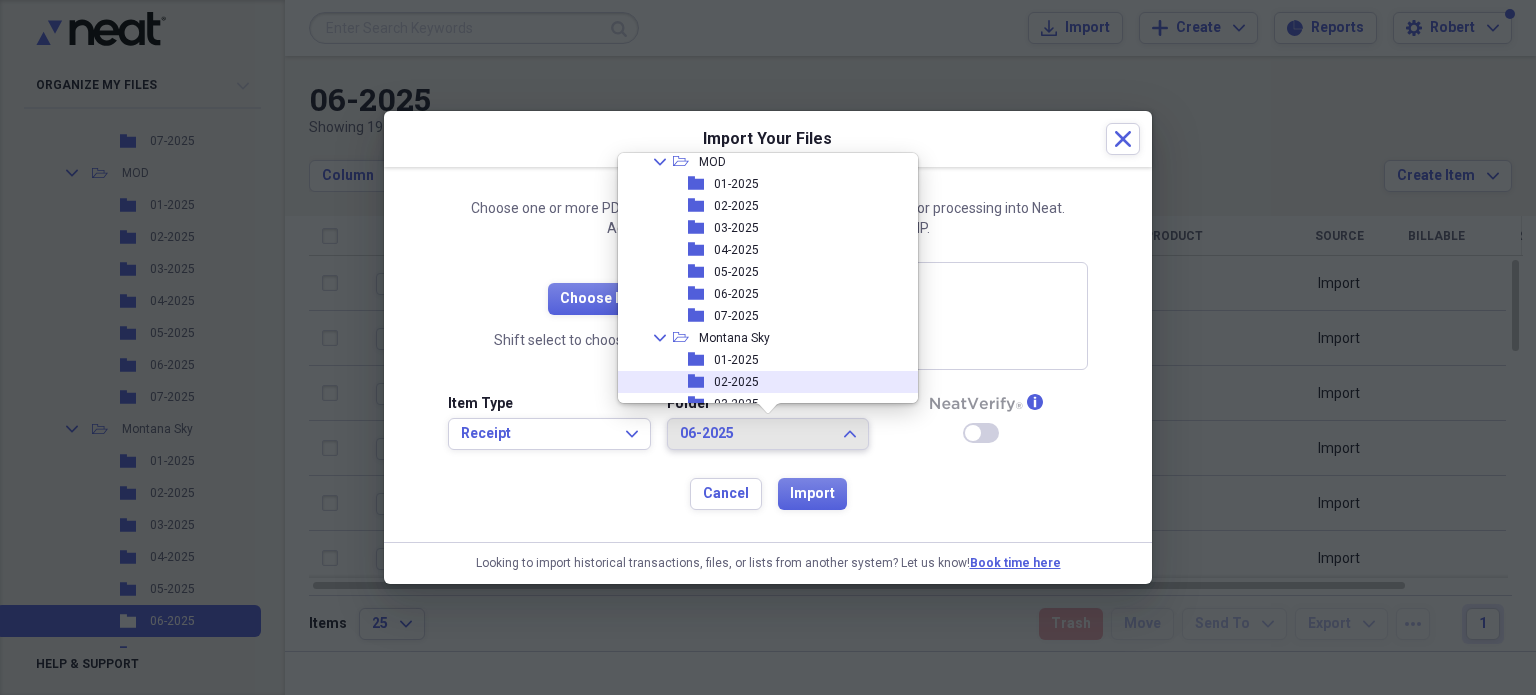 scroll, scrollTop: 940, scrollLeft: 0, axis: vertical 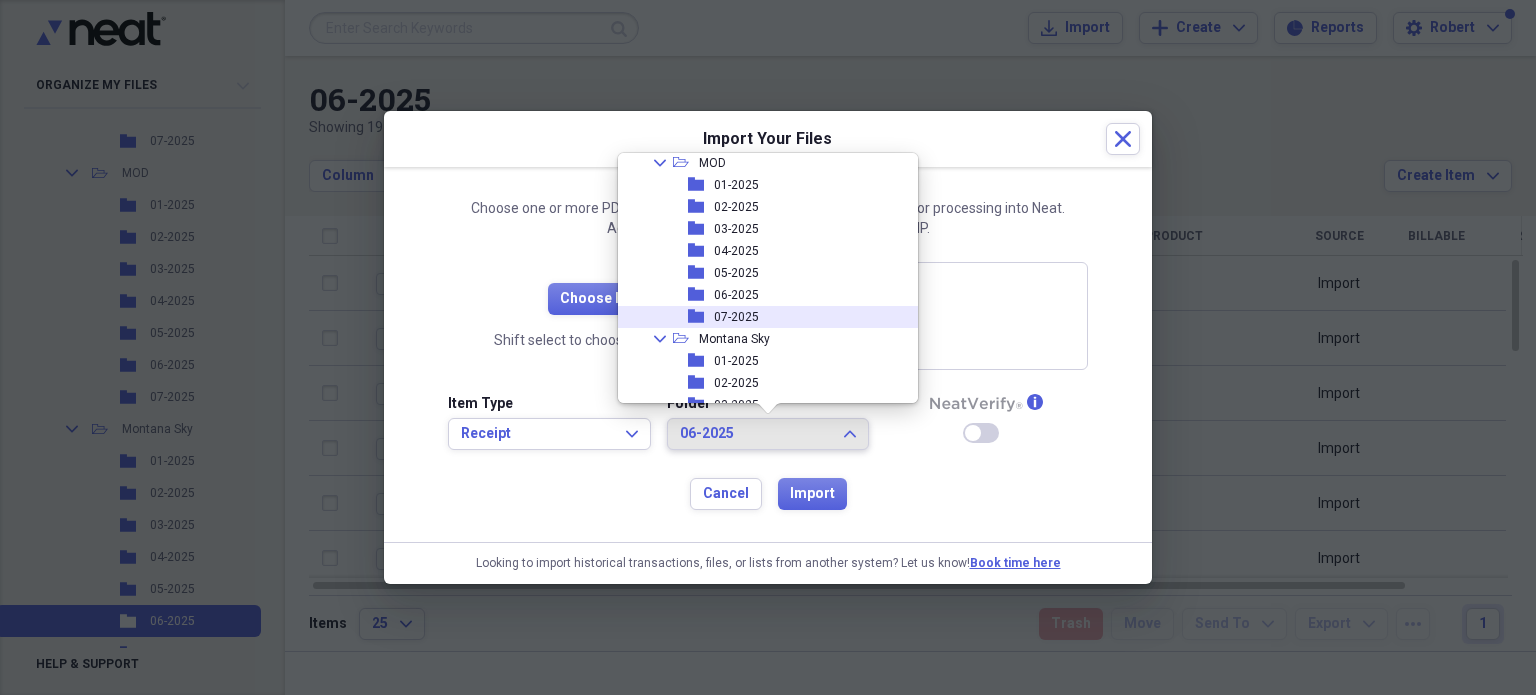 click on "07-2025" at bounding box center [736, 317] 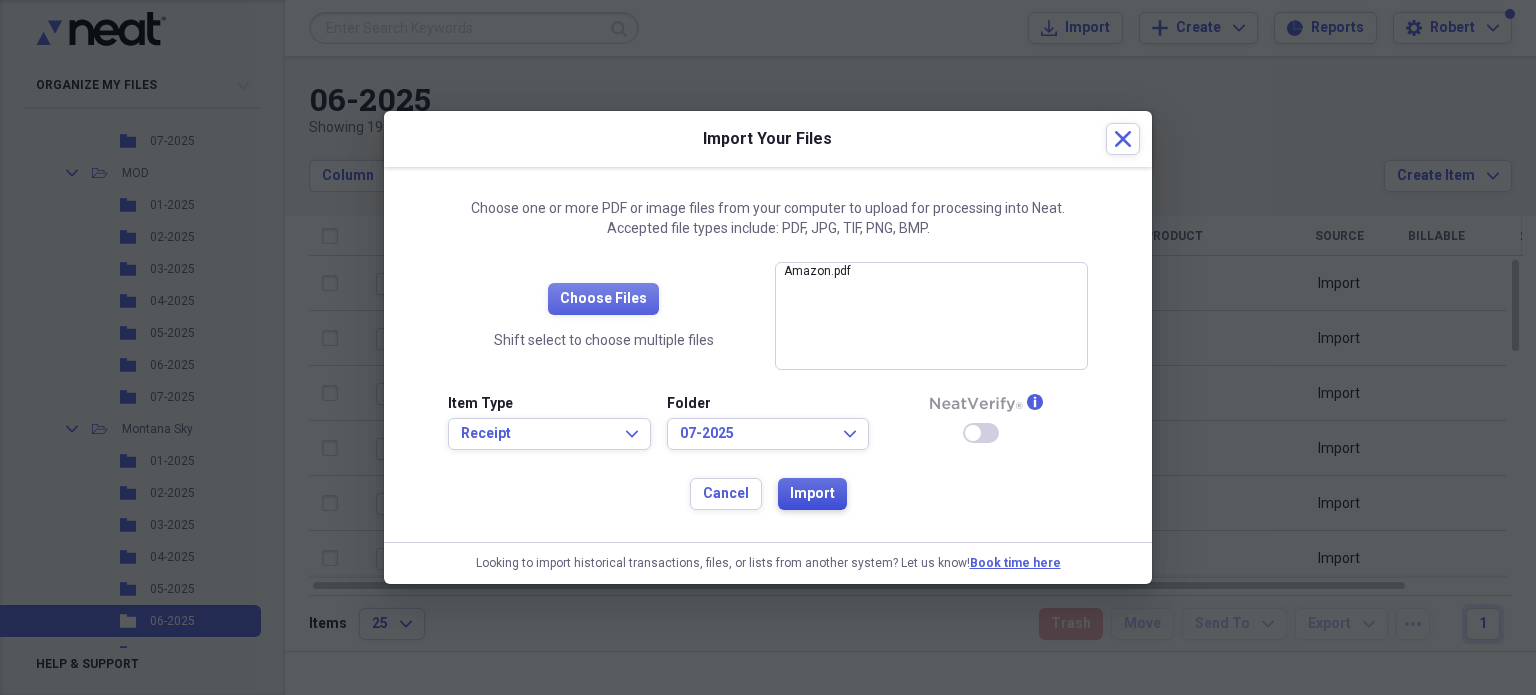 click on "Import" at bounding box center [812, 494] 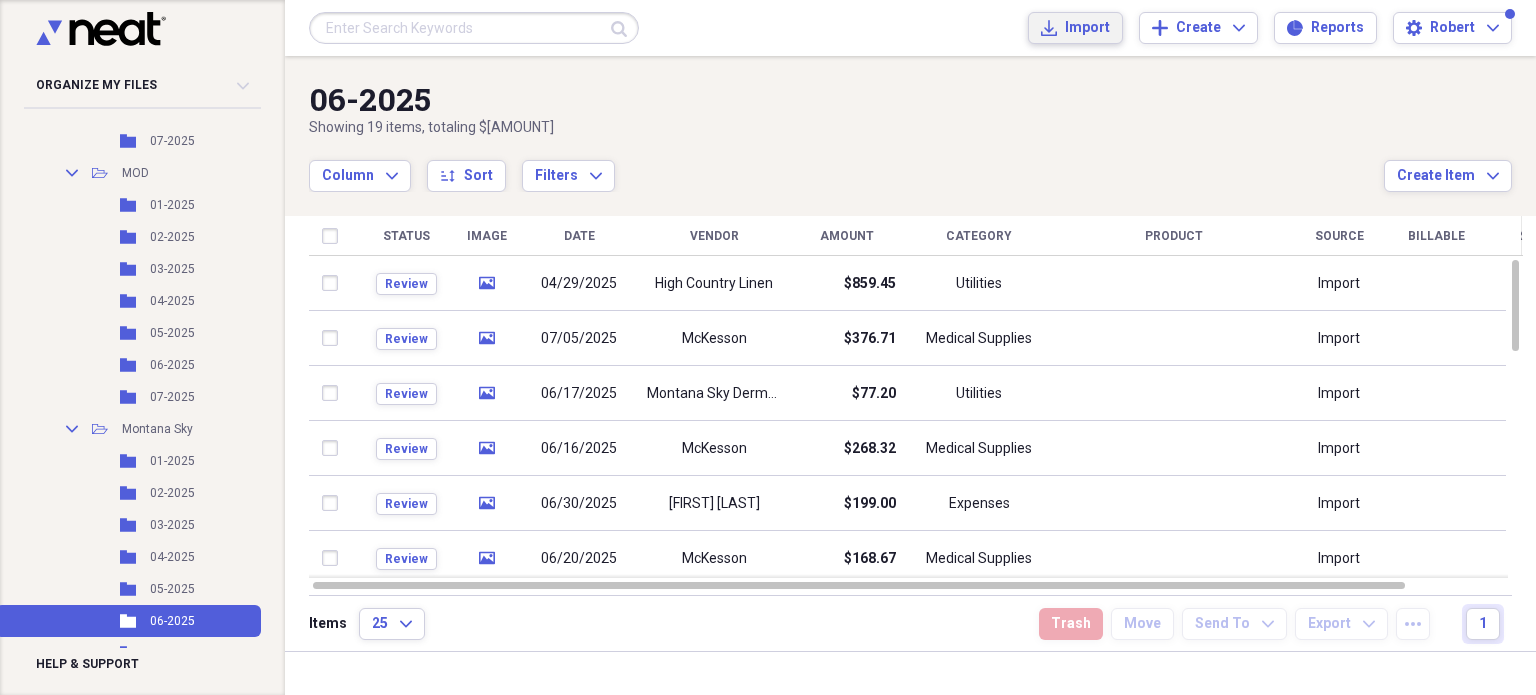 click on "Import" at bounding box center (1087, 28) 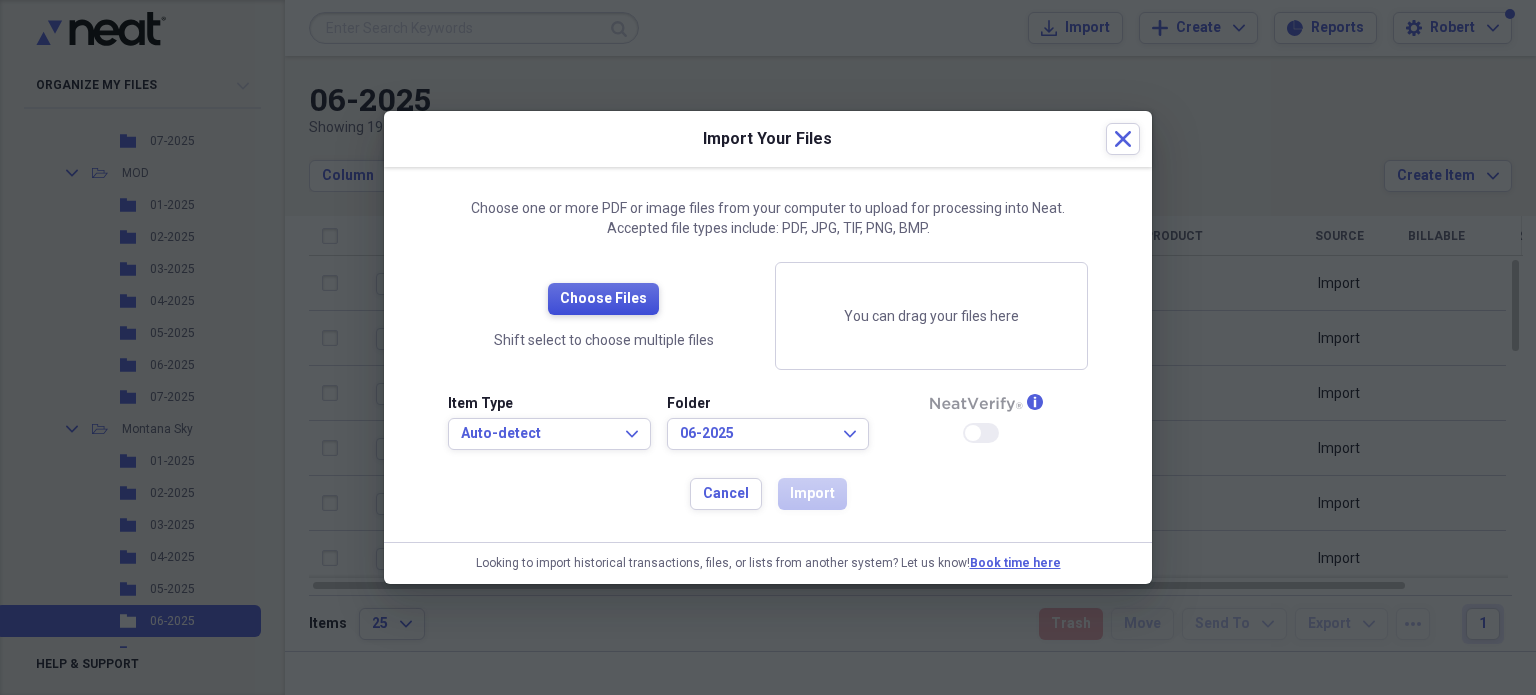 click on "Choose Files" at bounding box center [603, 299] 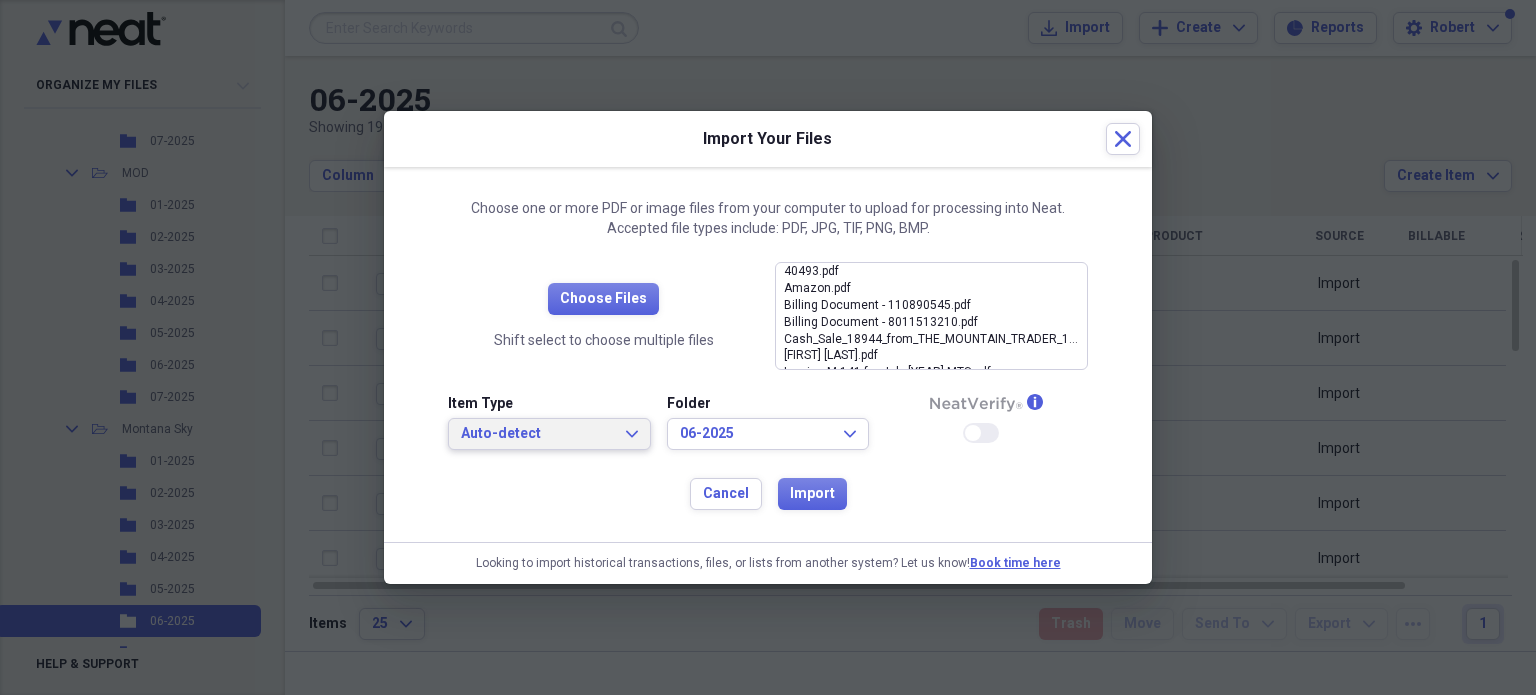 click on "Expand" 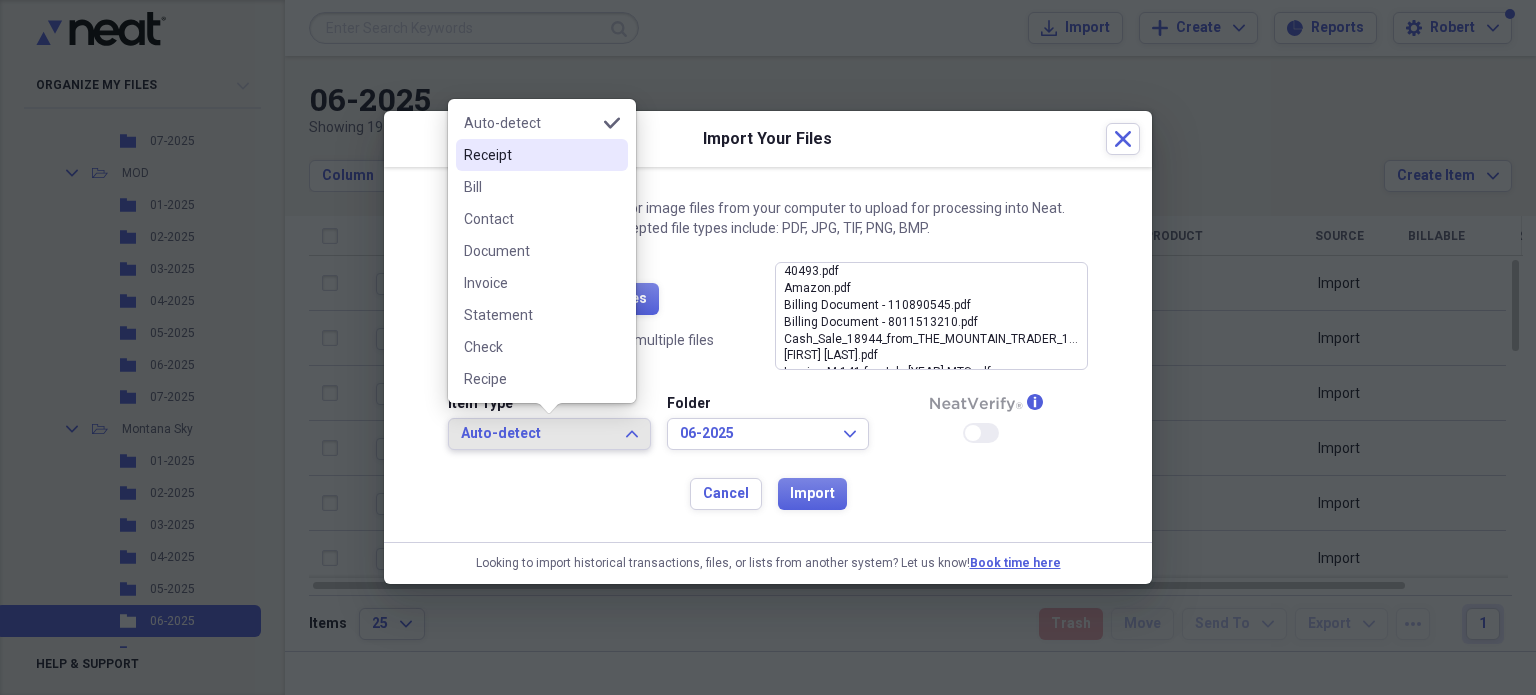 click on "Receipt" at bounding box center (530, 155) 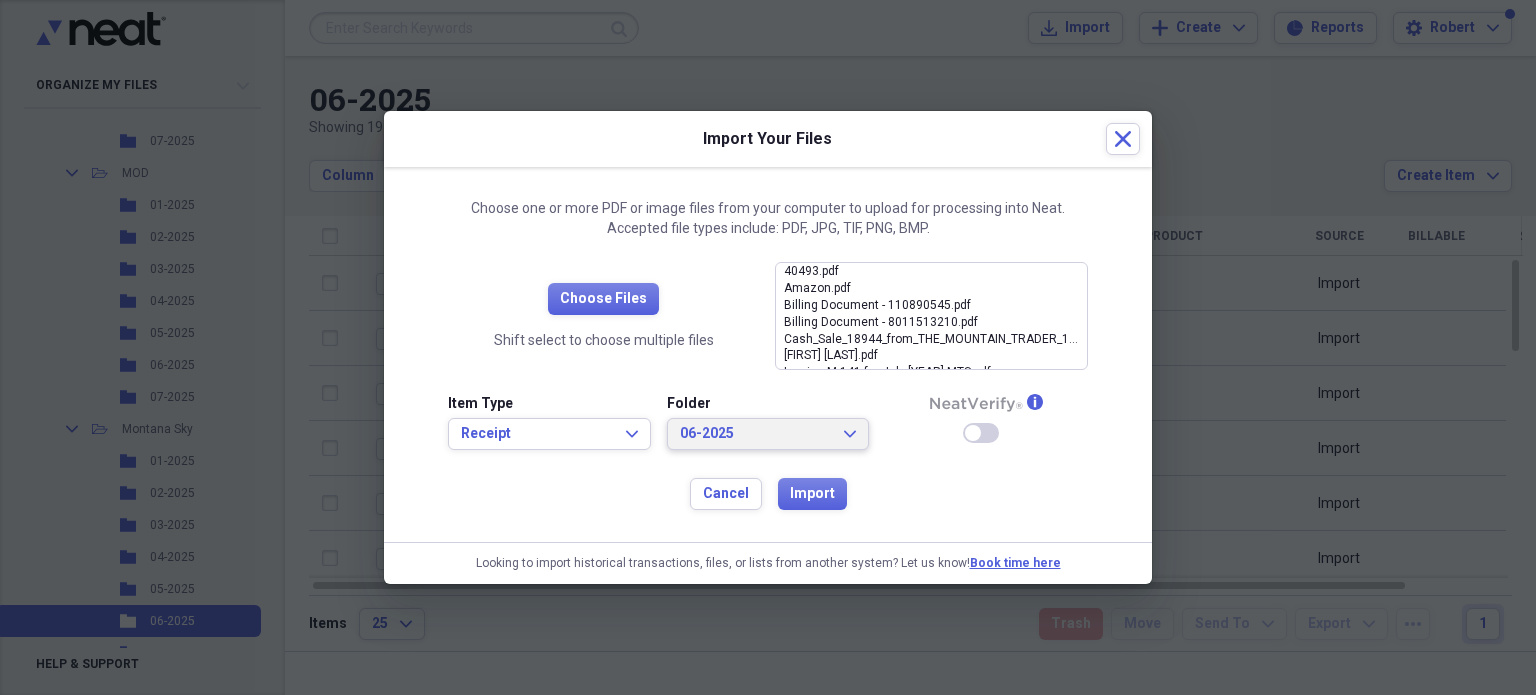 click on "Expand" 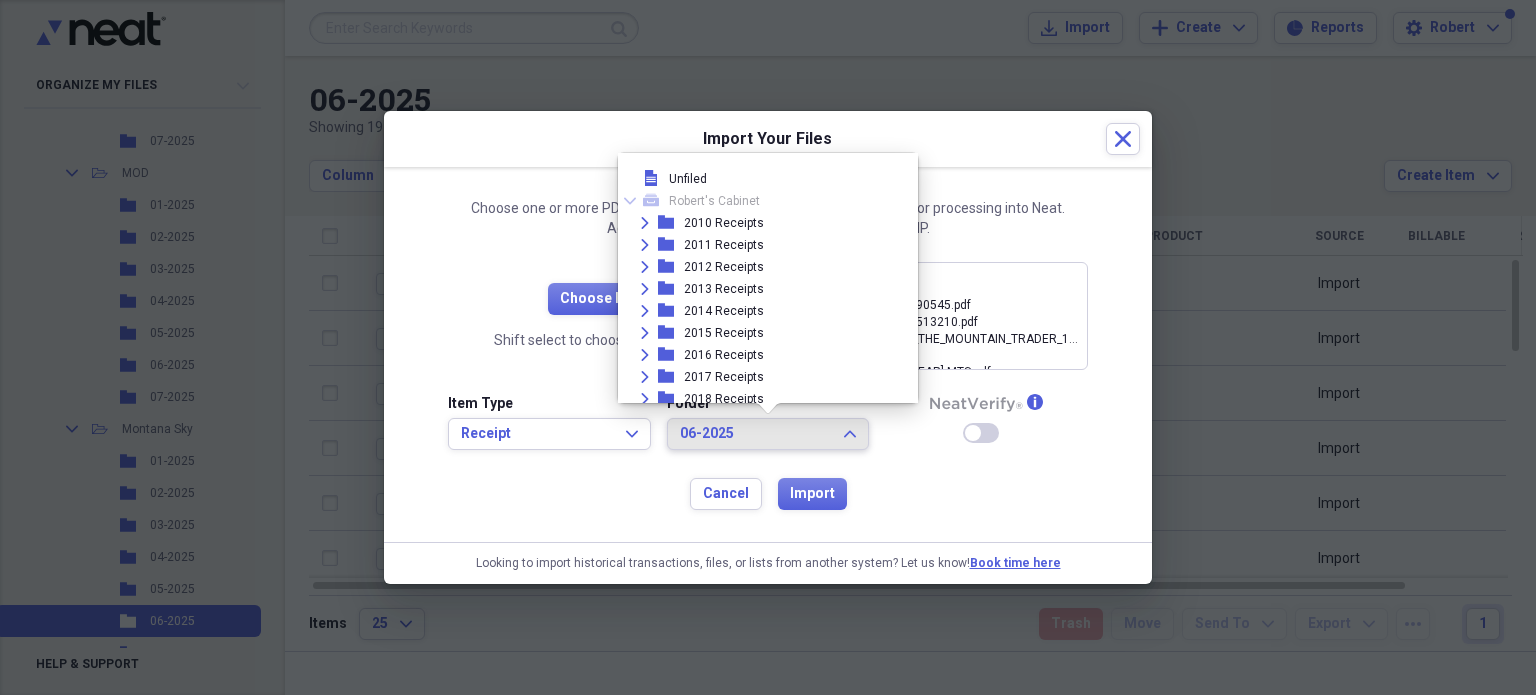 scroll, scrollTop: 1040, scrollLeft: 0, axis: vertical 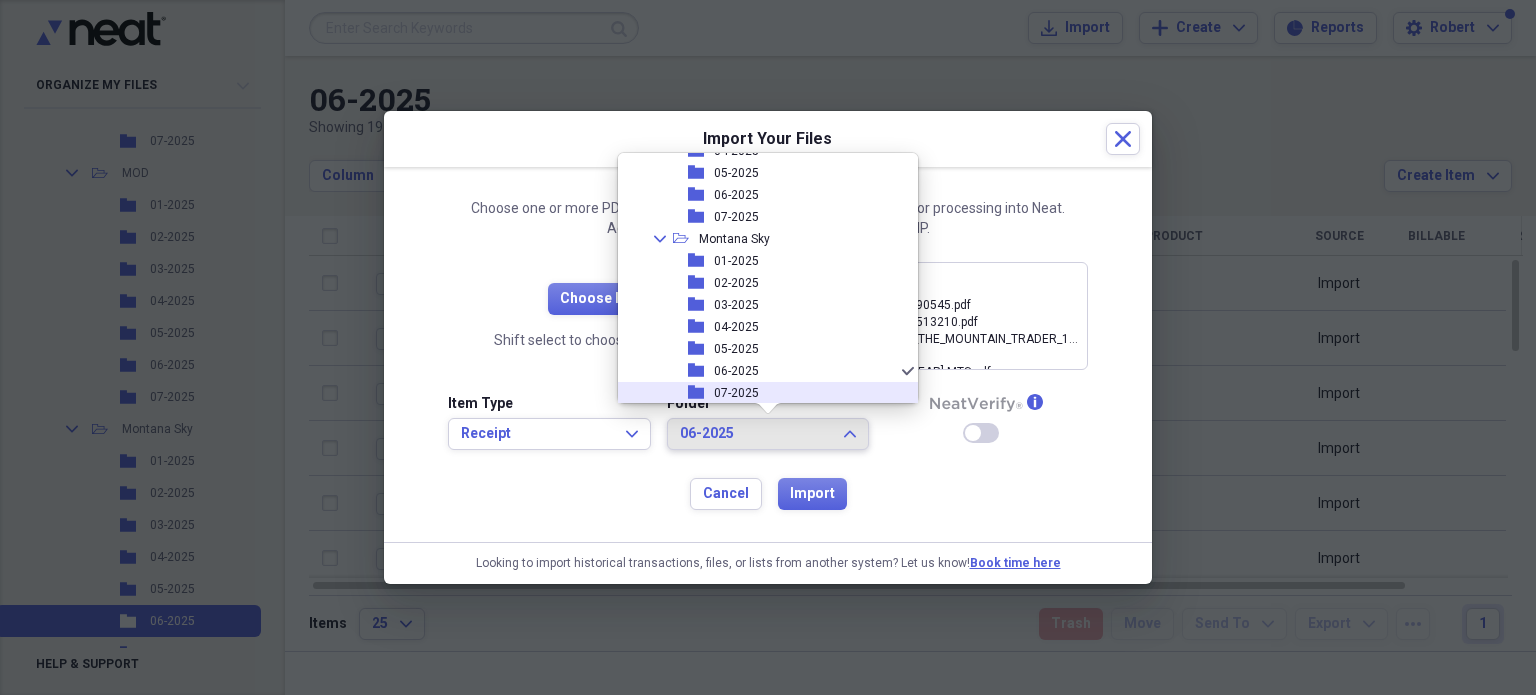 click on "07-2025" at bounding box center (736, 393) 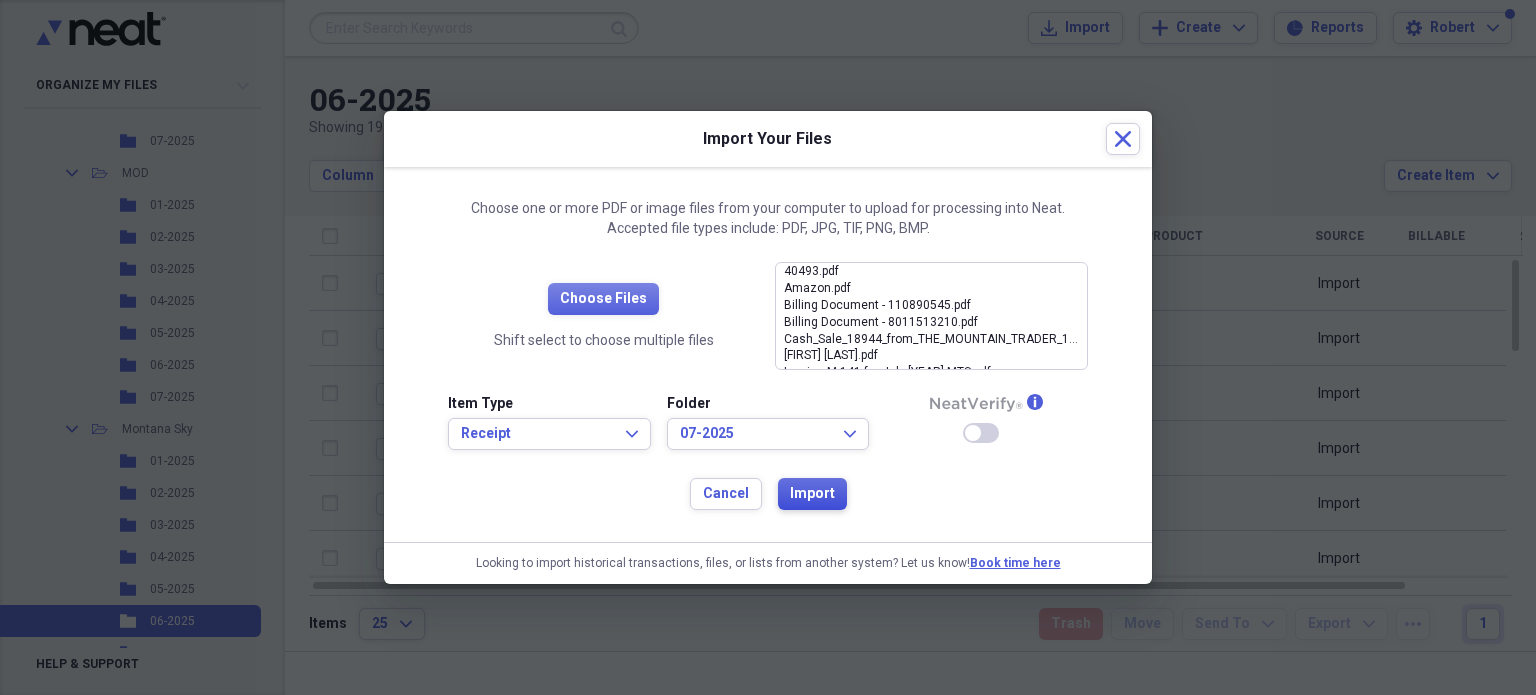 click on "Import" at bounding box center (812, 494) 